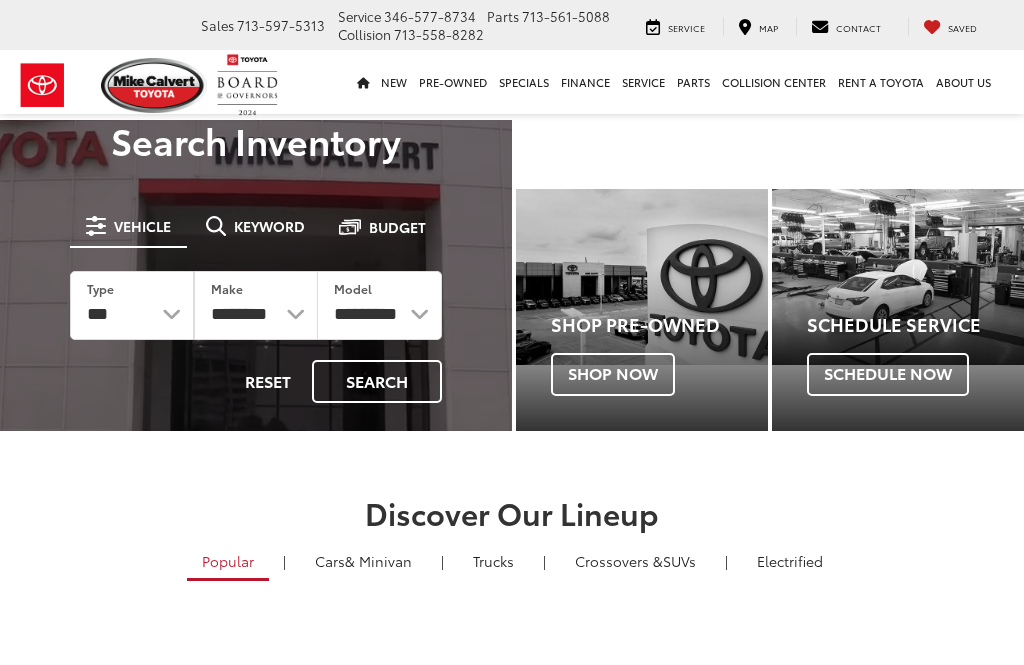 scroll, scrollTop: 0, scrollLeft: 0, axis: both 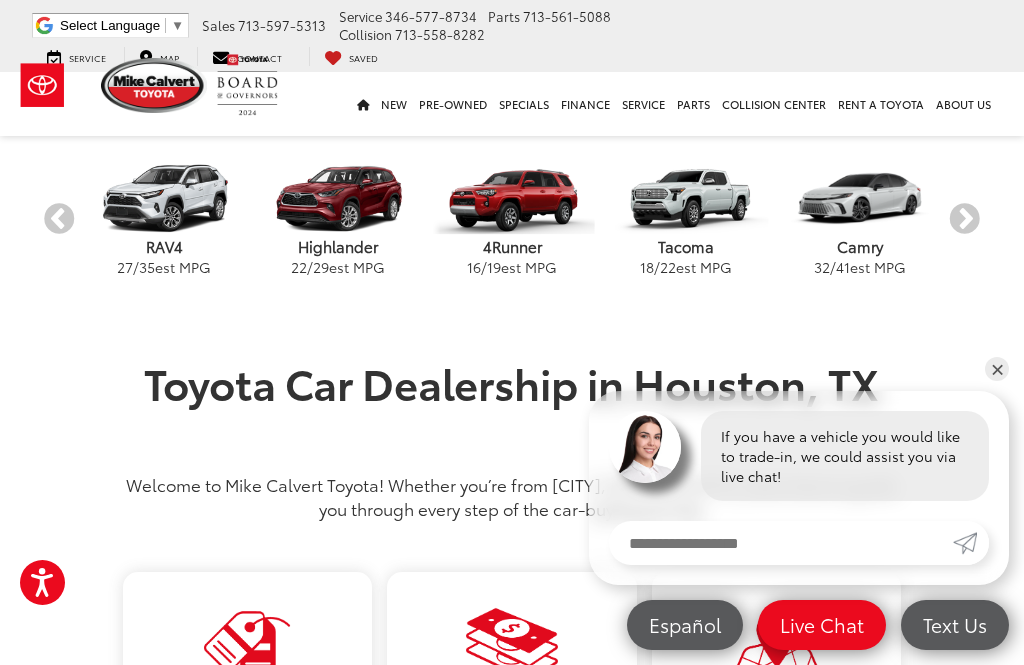click on "Next" at bounding box center [964, 220] 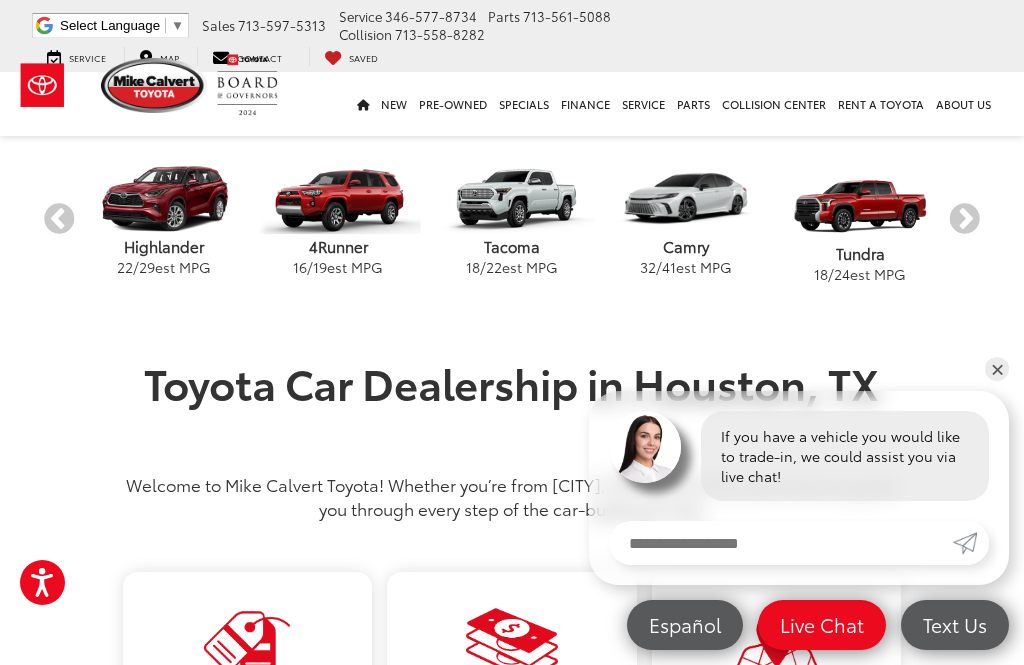 click on "Next" at bounding box center (964, 220) 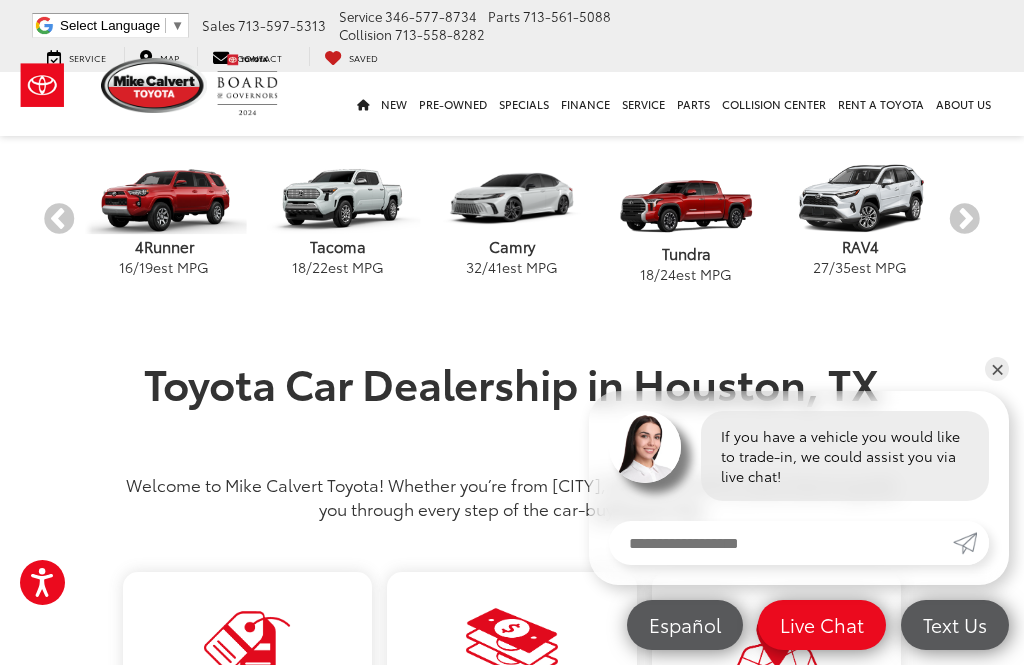 click on "Next" at bounding box center (964, 220) 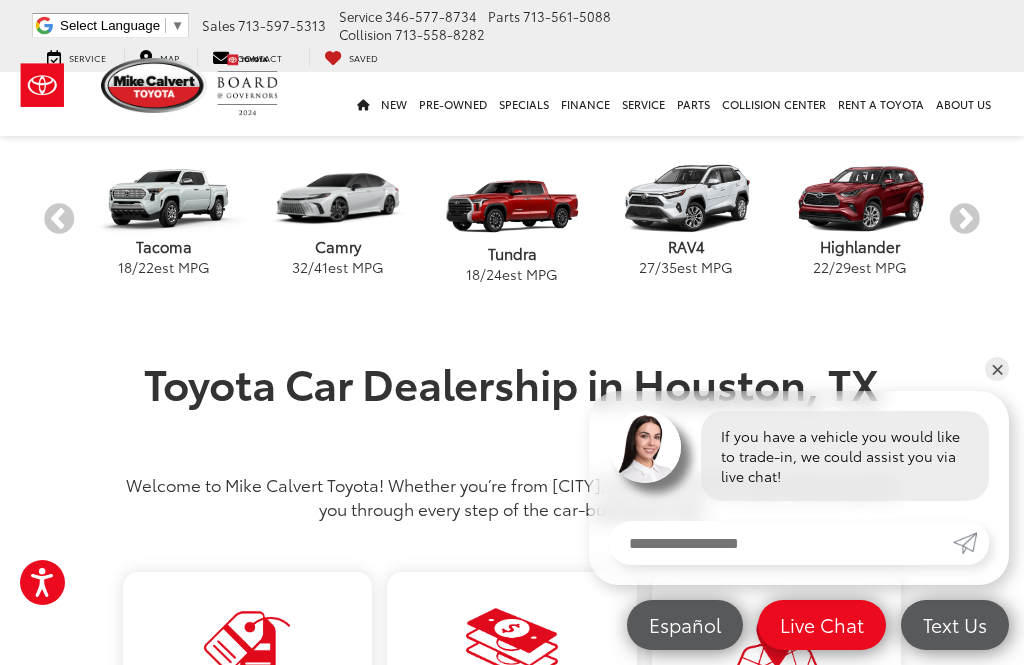 click on "Next" at bounding box center [964, 220] 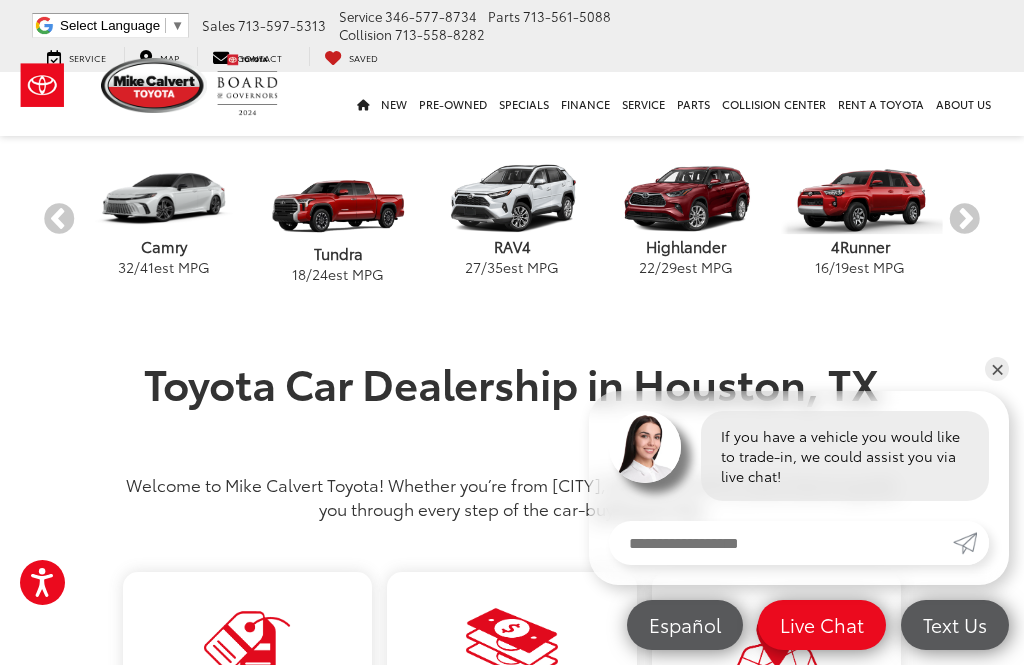 click on "Next" at bounding box center [964, 220] 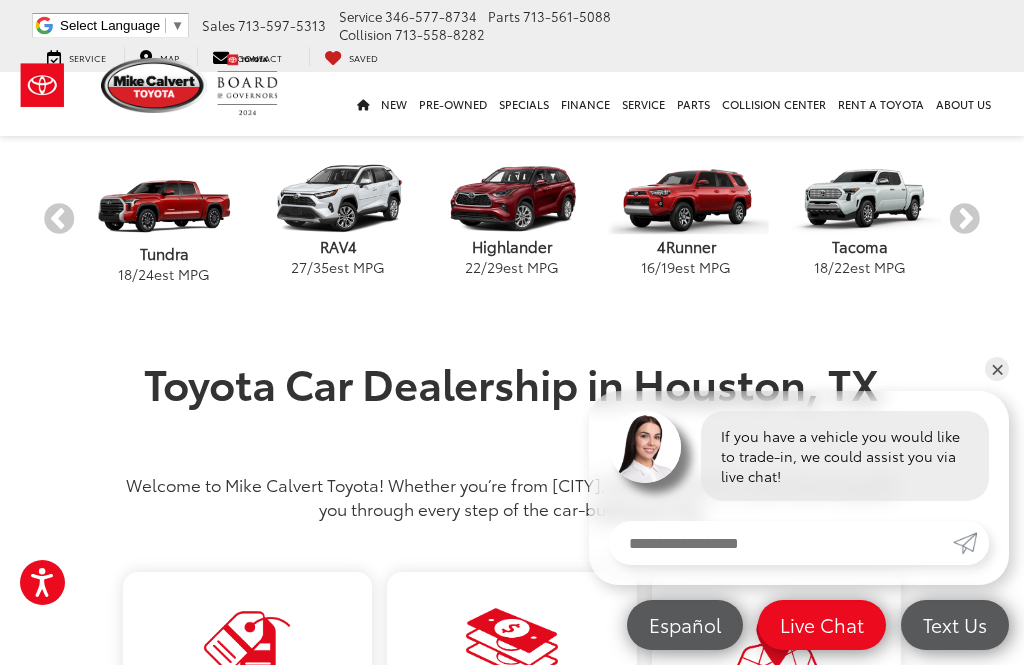 click on "Next" at bounding box center (964, 220) 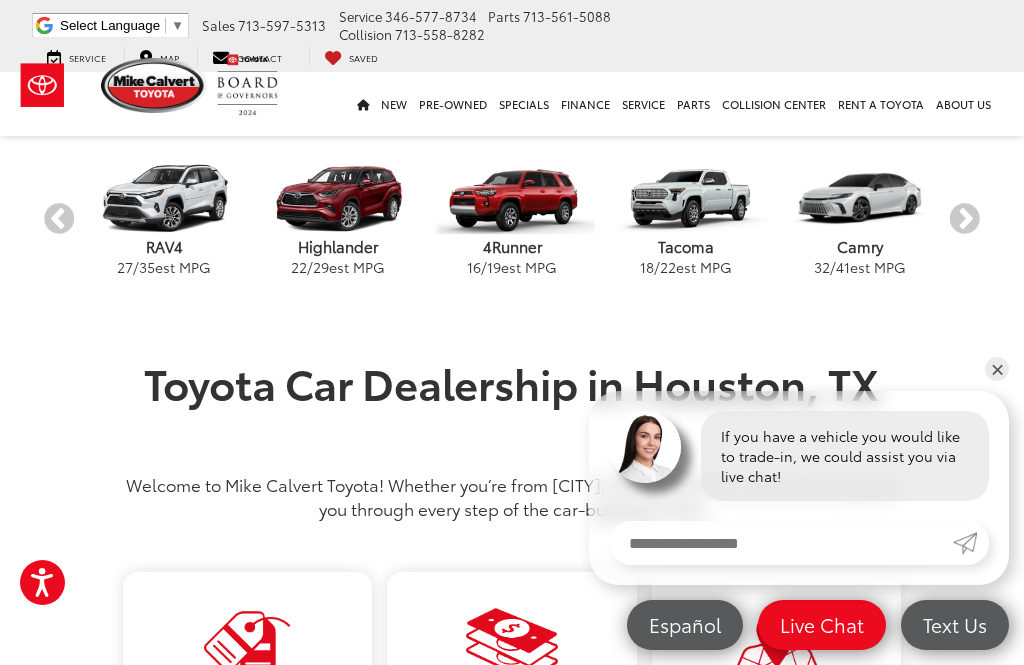 click on "Next" at bounding box center (964, 220) 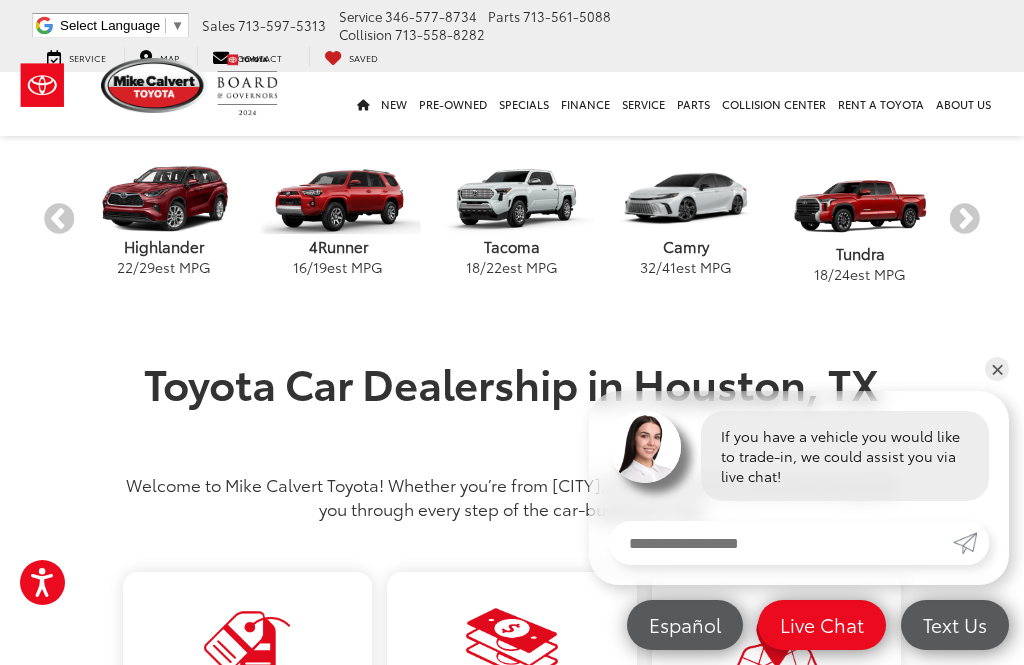 click on "Next" at bounding box center [964, 220] 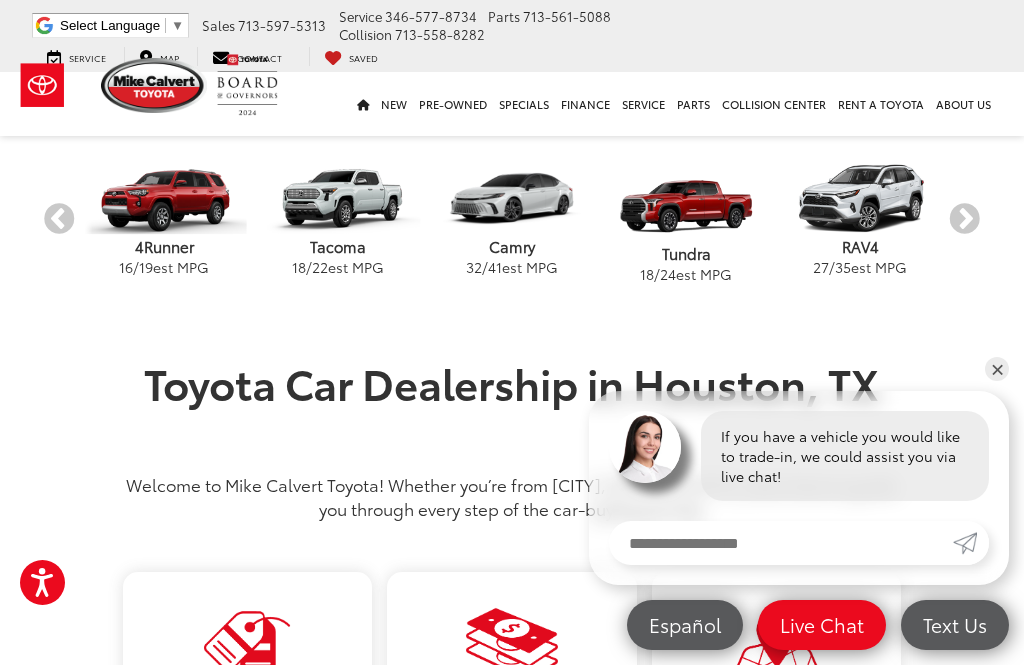 click on "Next" at bounding box center (964, 220) 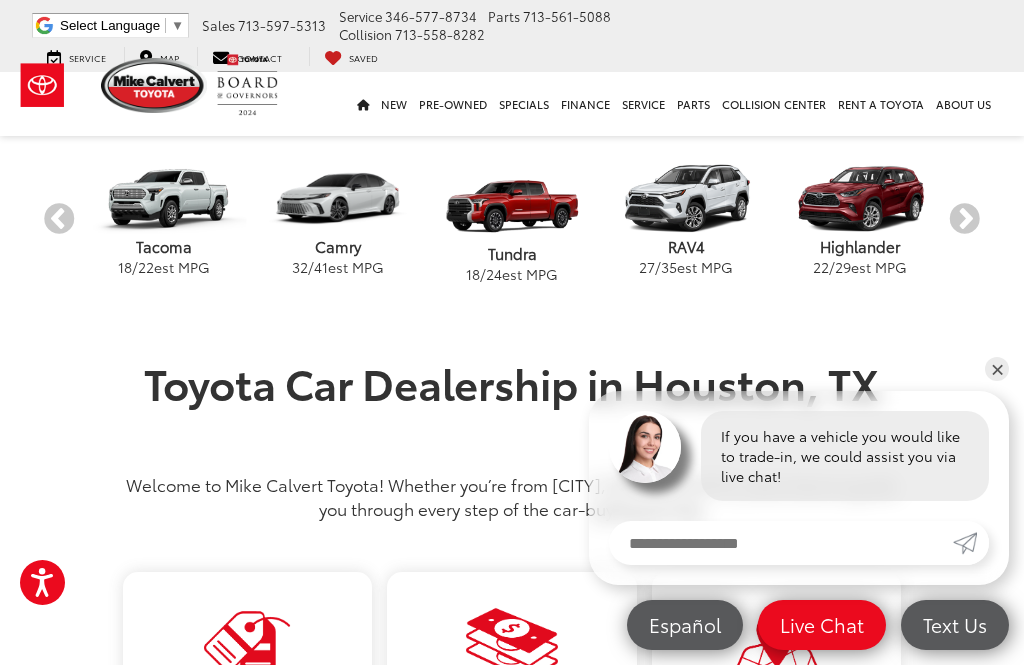 click on "Next" at bounding box center [964, 220] 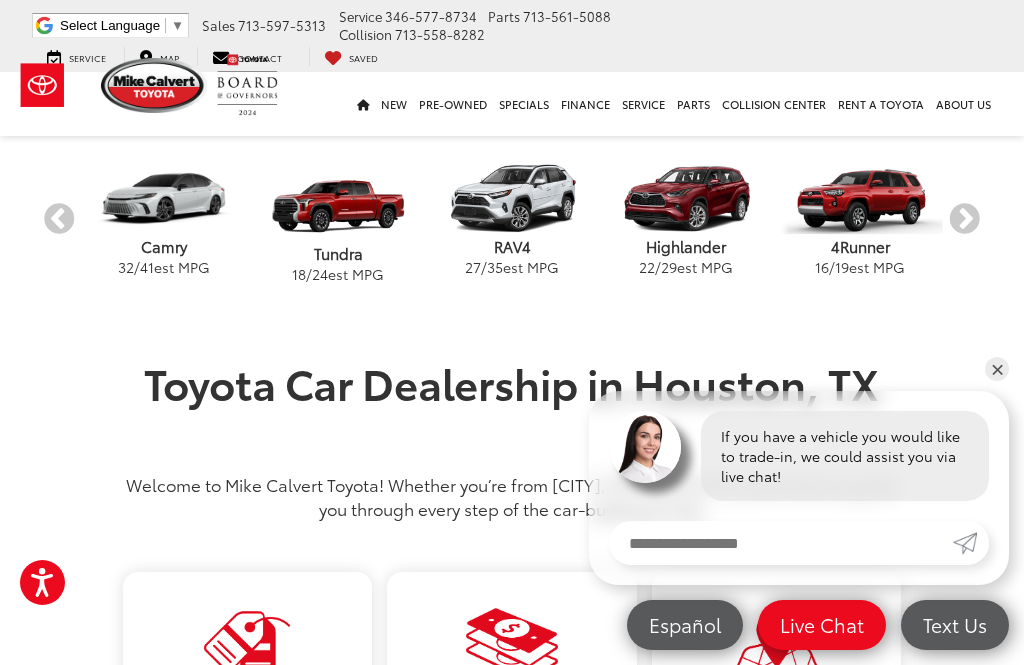 click on "Next" at bounding box center (964, 220) 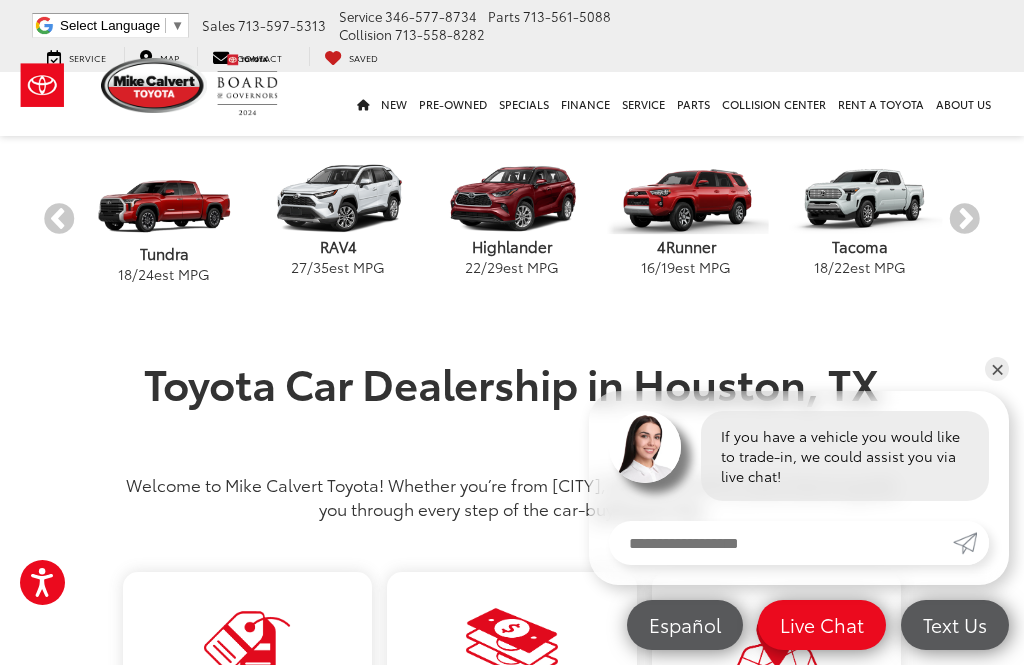 click on "Next" at bounding box center (964, 220) 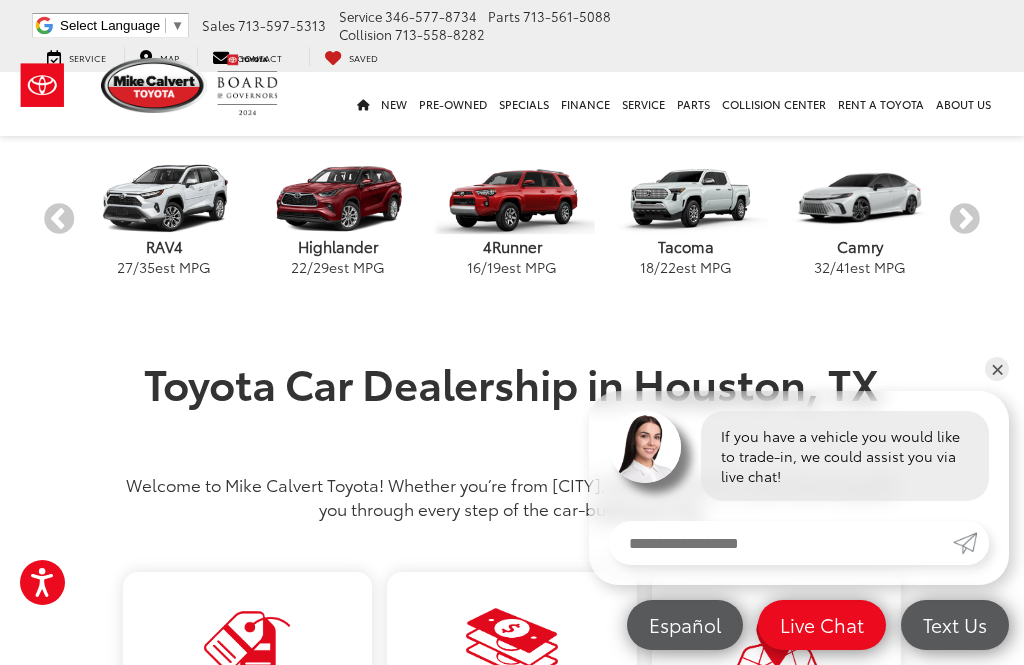 click on "Next" at bounding box center [964, 220] 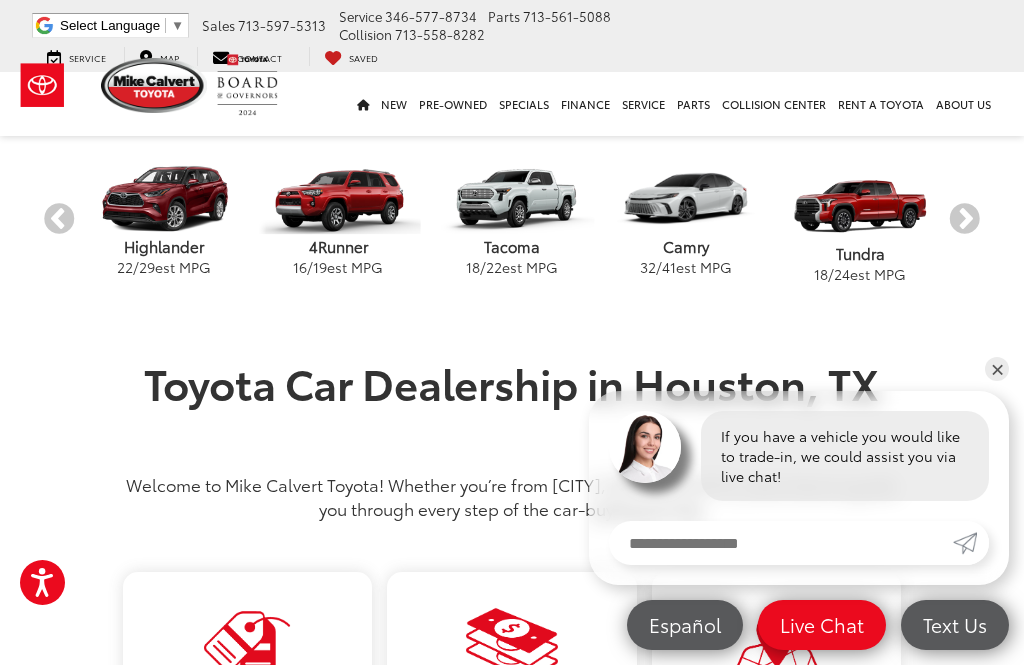 click on "Next" at bounding box center (964, 220) 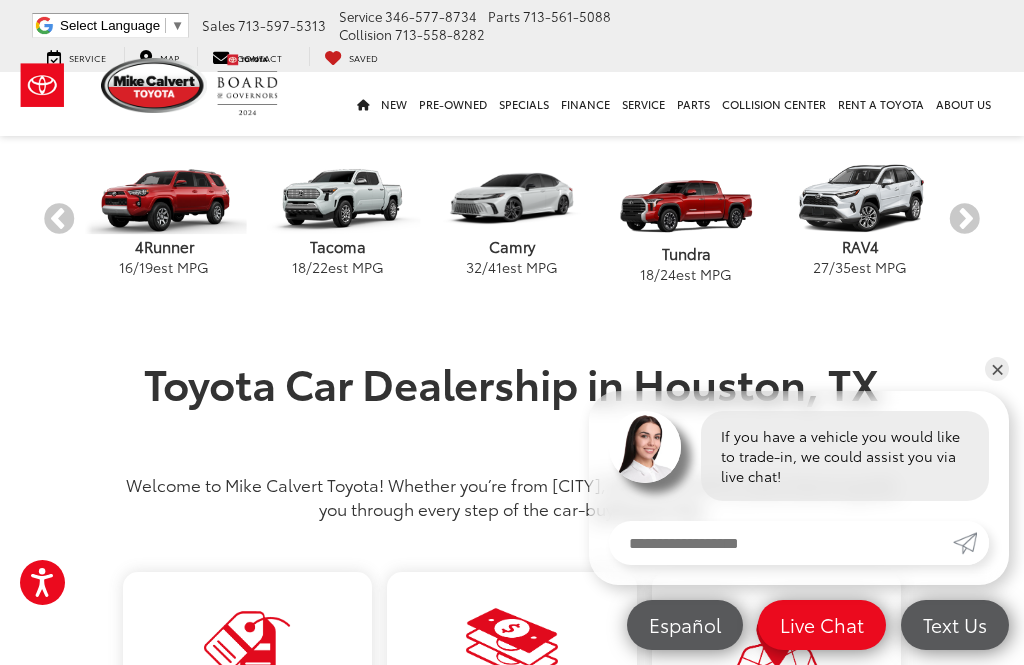click on "Next" at bounding box center [964, 220] 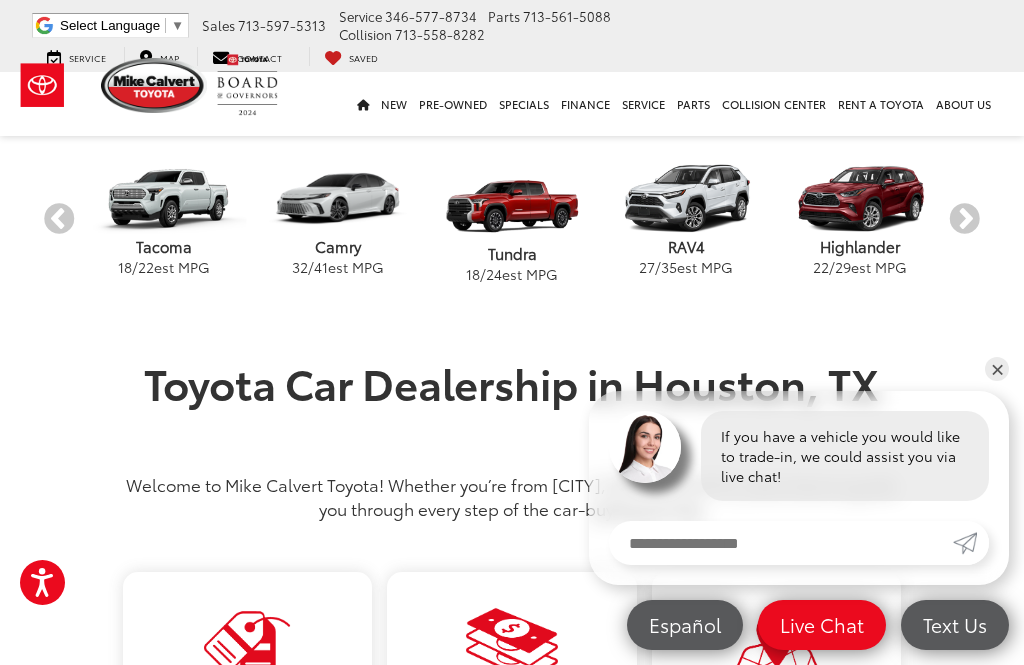 click on "Next" at bounding box center [964, 220] 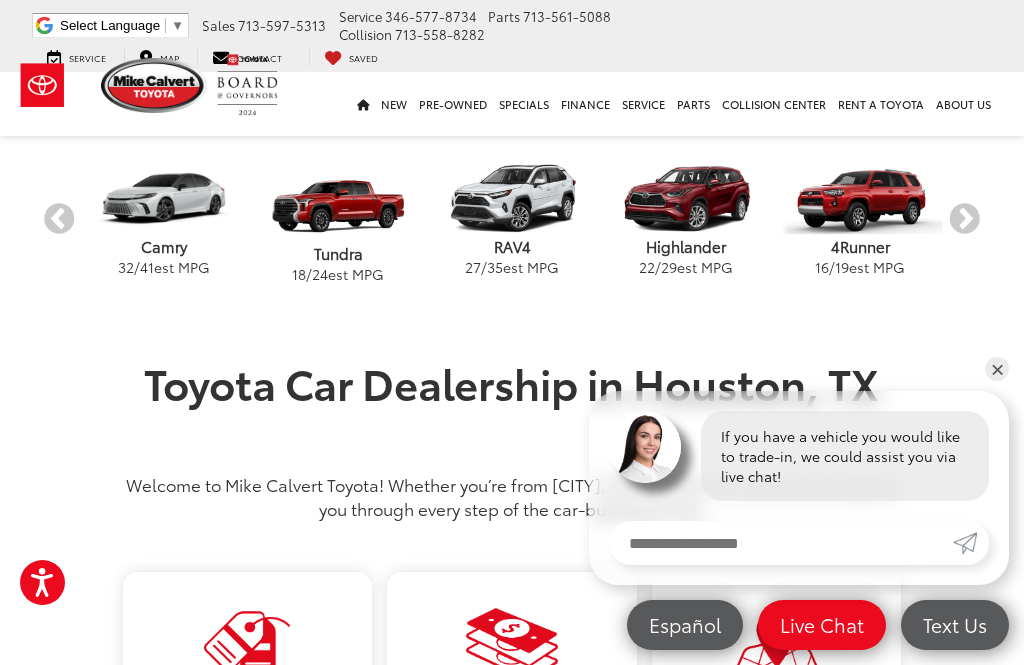 click on "Next" at bounding box center (964, 220) 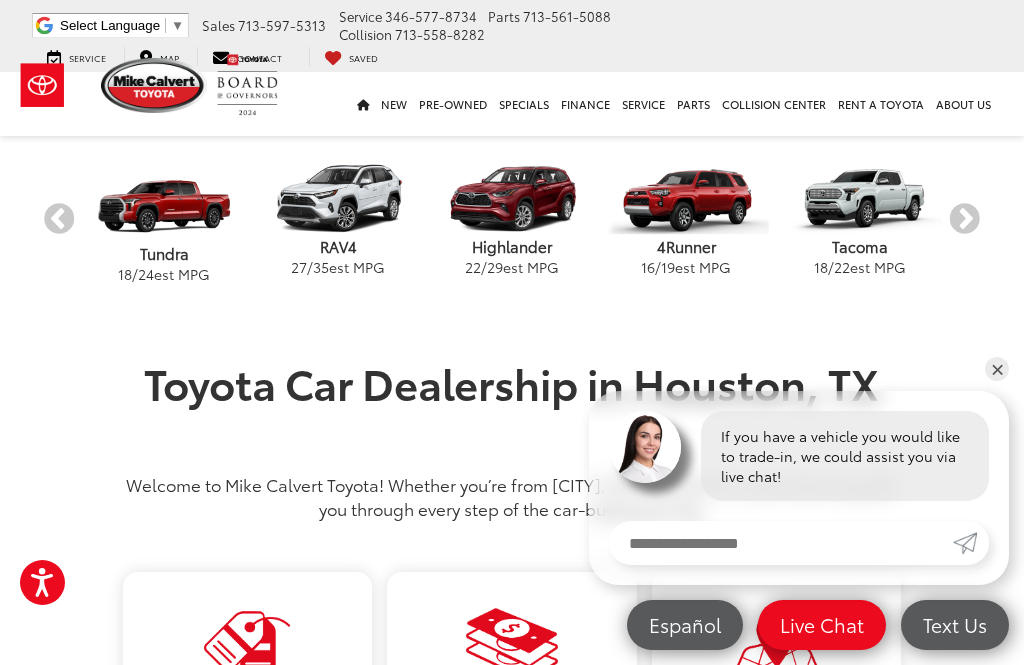 click on "Next" at bounding box center (964, 220) 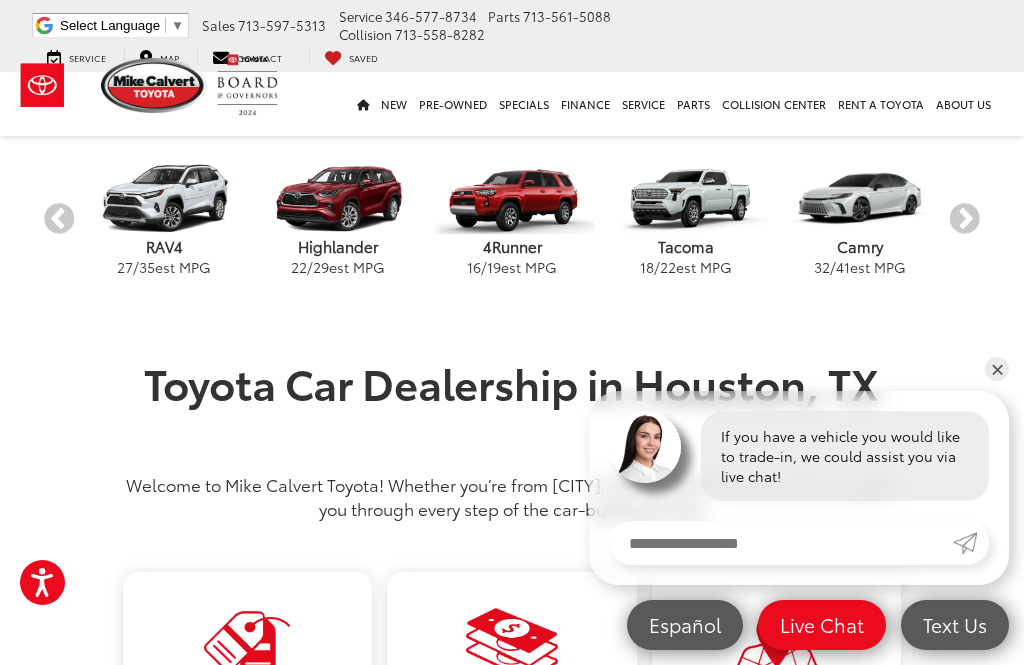 click on "Next" at bounding box center [964, 220] 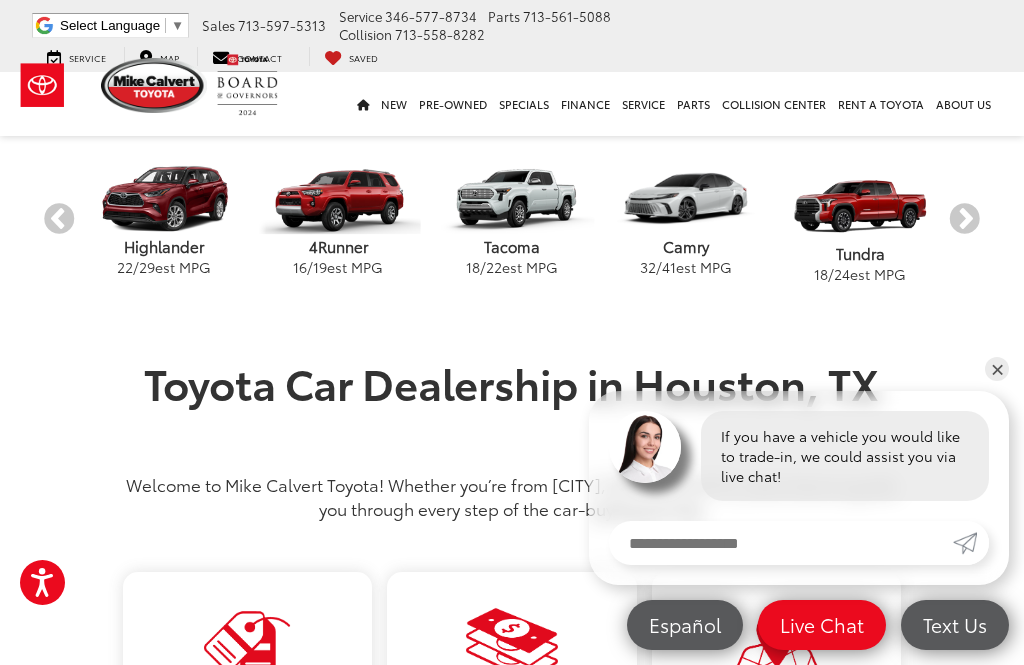 click on "Next" at bounding box center [964, 220] 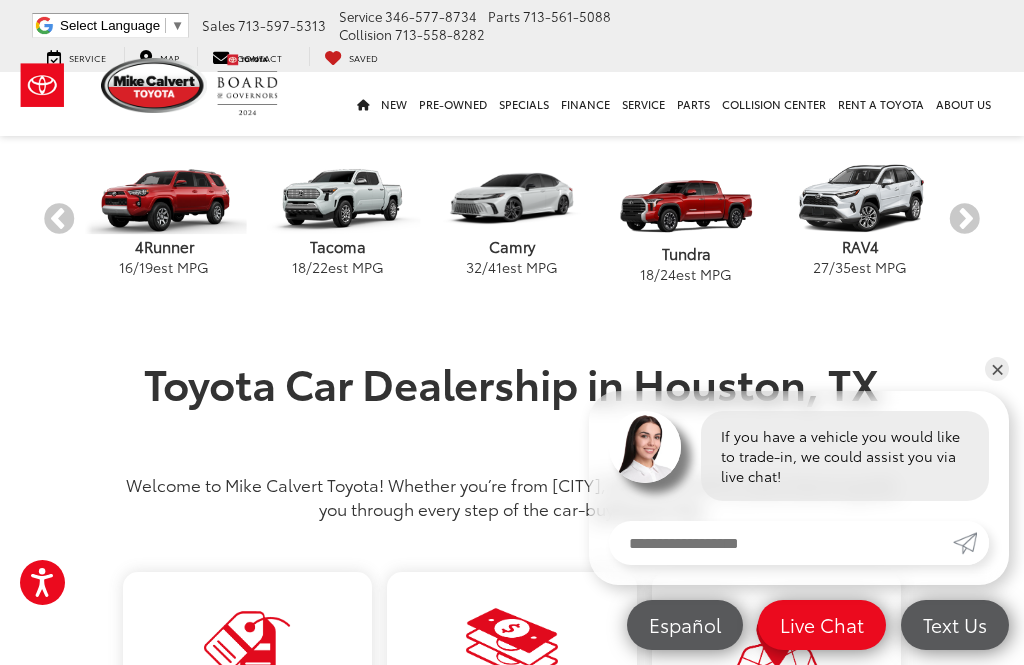 click on "Next" at bounding box center [964, 220] 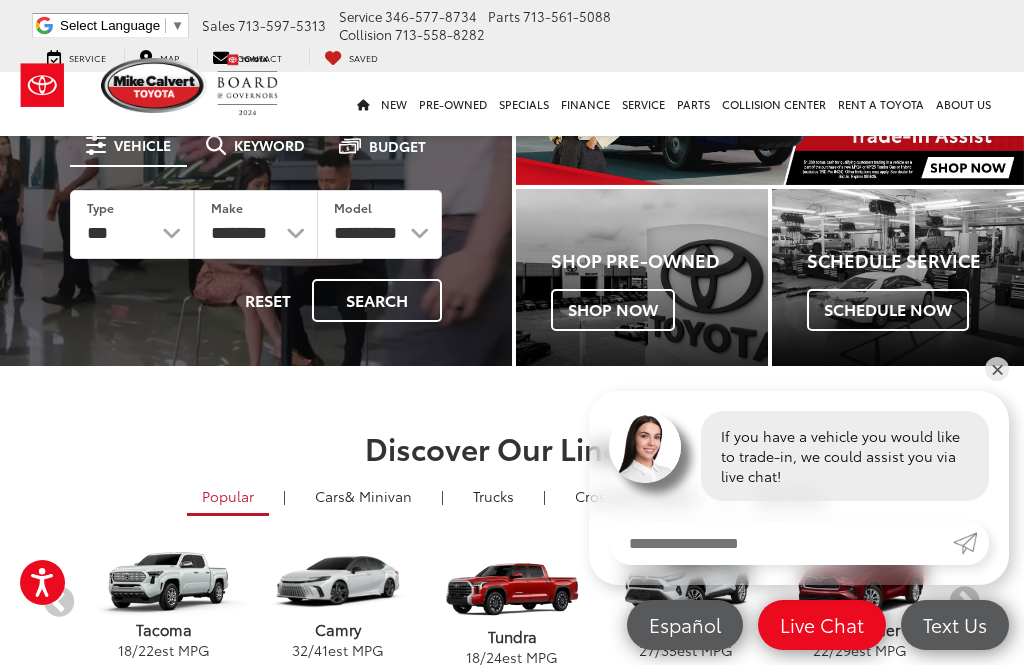 scroll, scrollTop: 93, scrollLeft: 0, axis: vertical 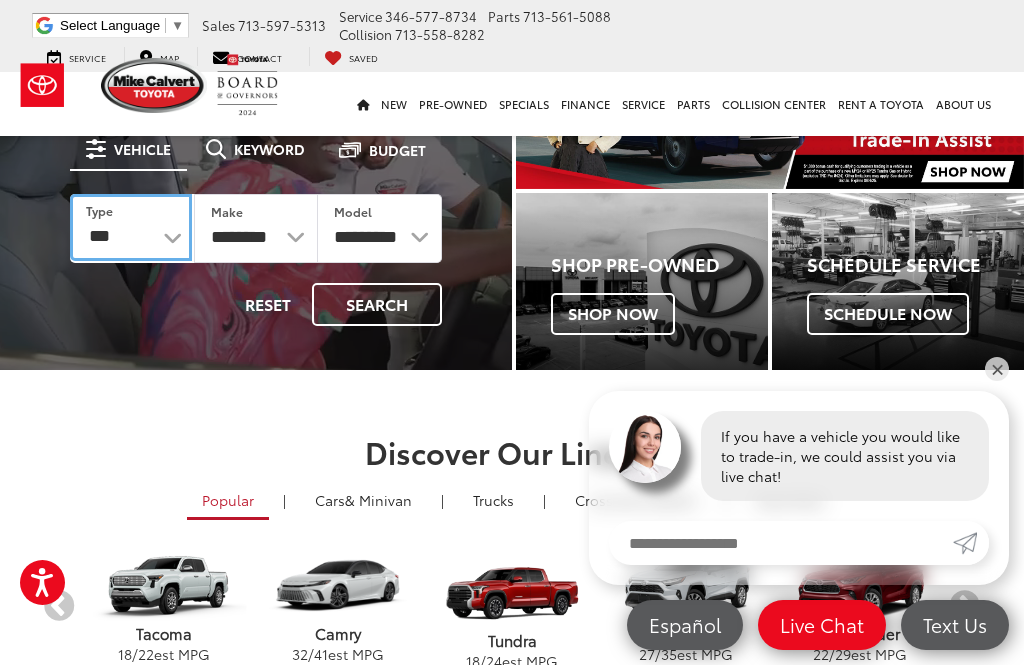 click on "***
***
****
*********" at bounding box center [131, 227] 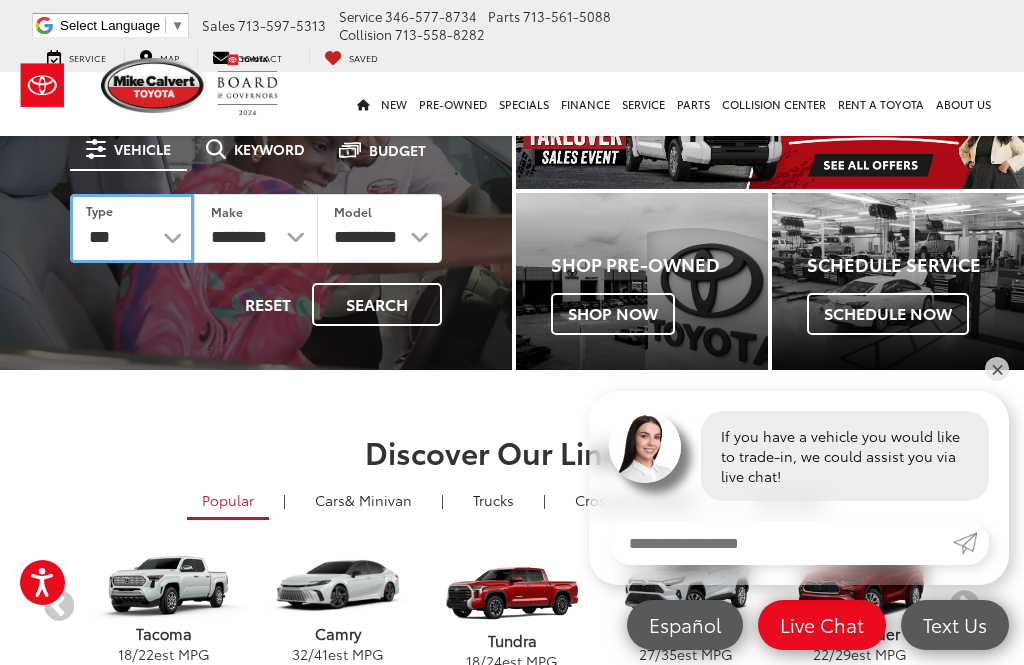 select on "******" 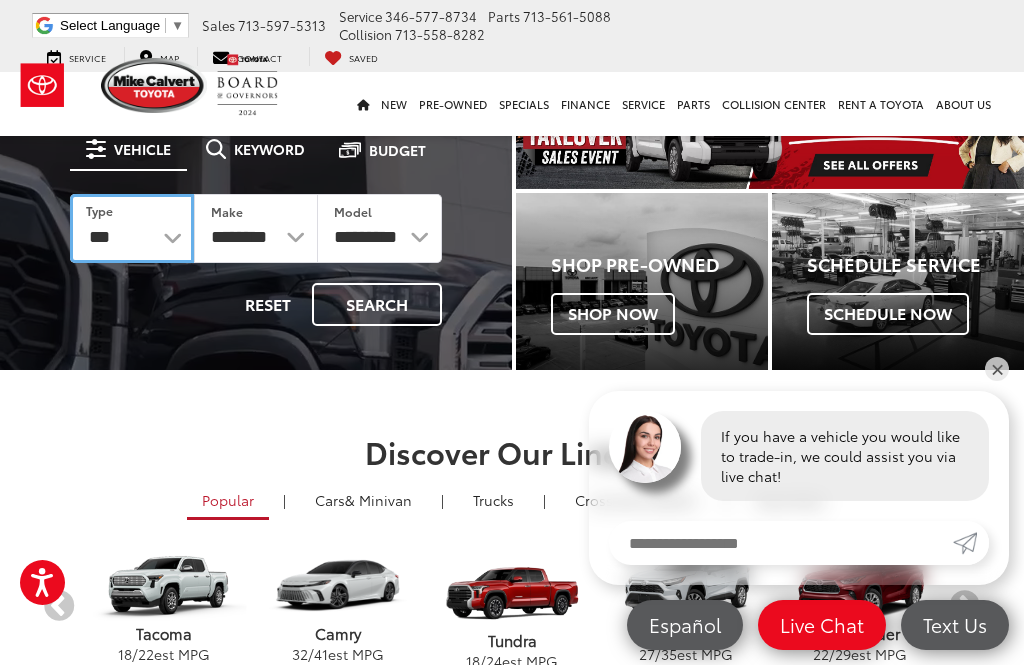 select on "******" 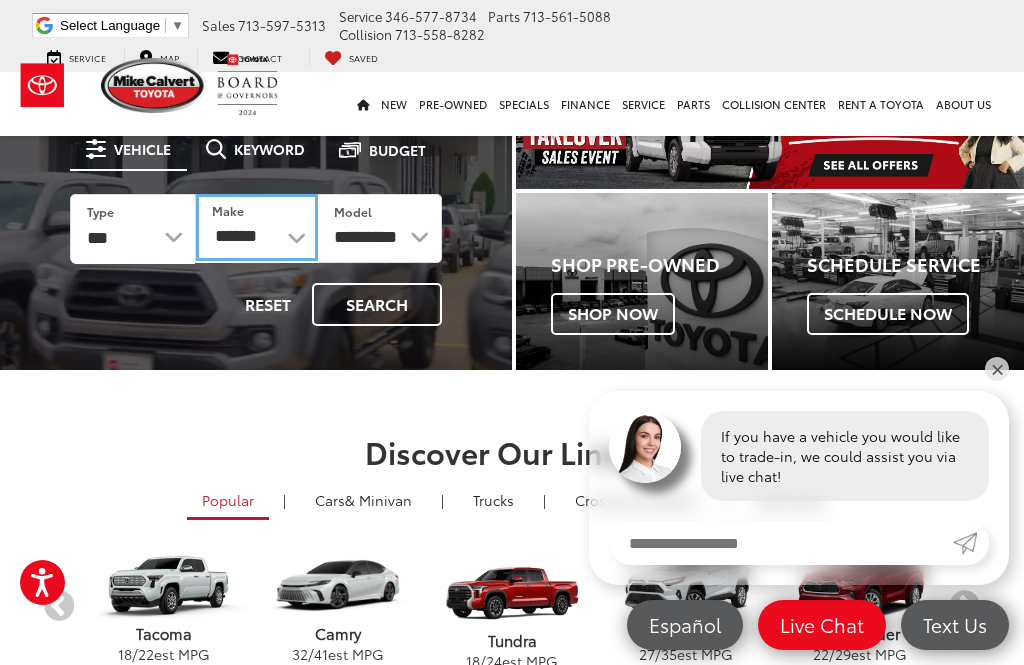 click on "******** ******" at bounding box center [257, 227] 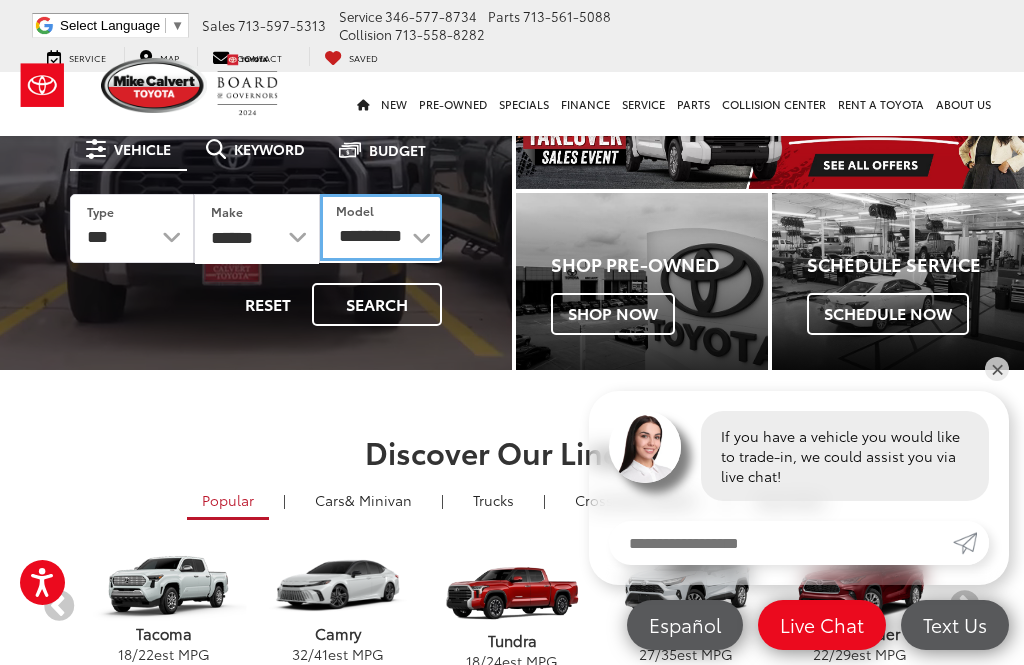 click on "**********" at bounding box center [381, 227] 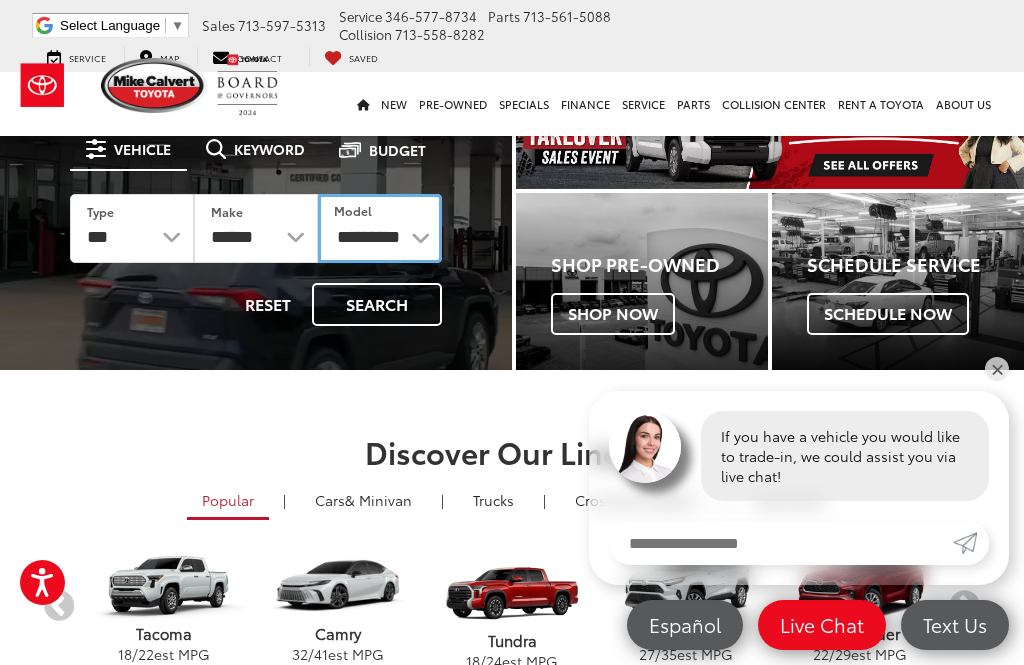 select on "**********" 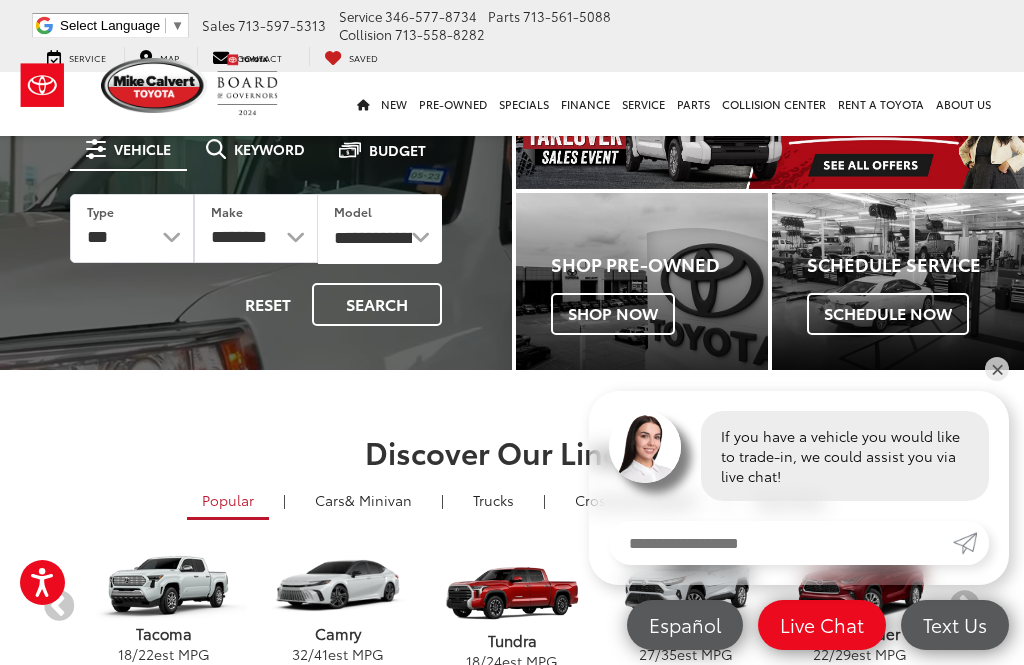 click on "Search" at bounding box center [377, 304] 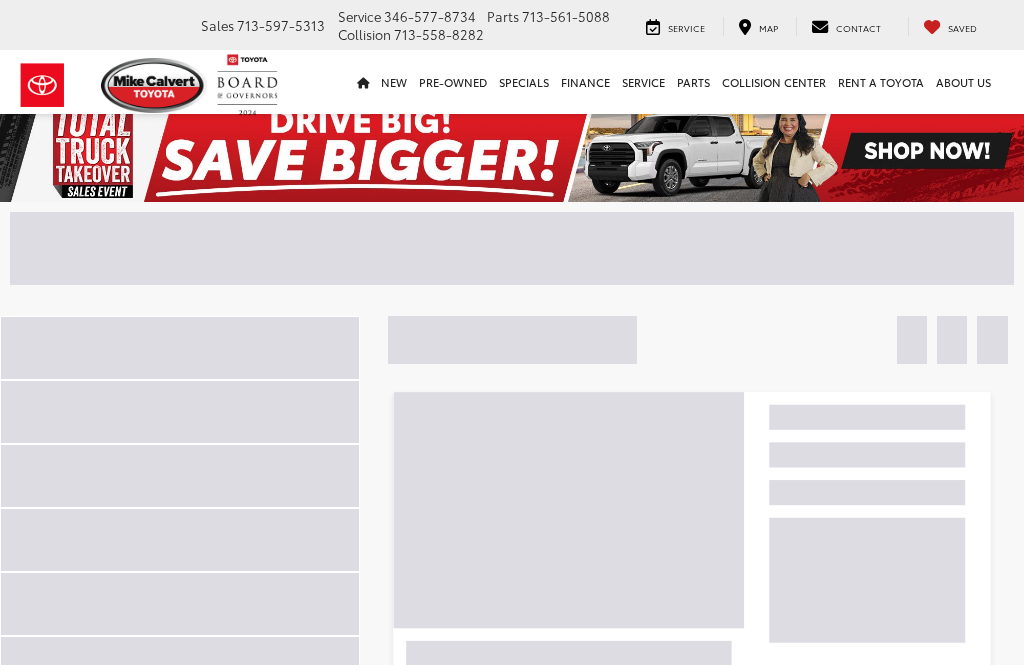 scroll, scrollTop: 0, scrollLeft: 0, axis: both 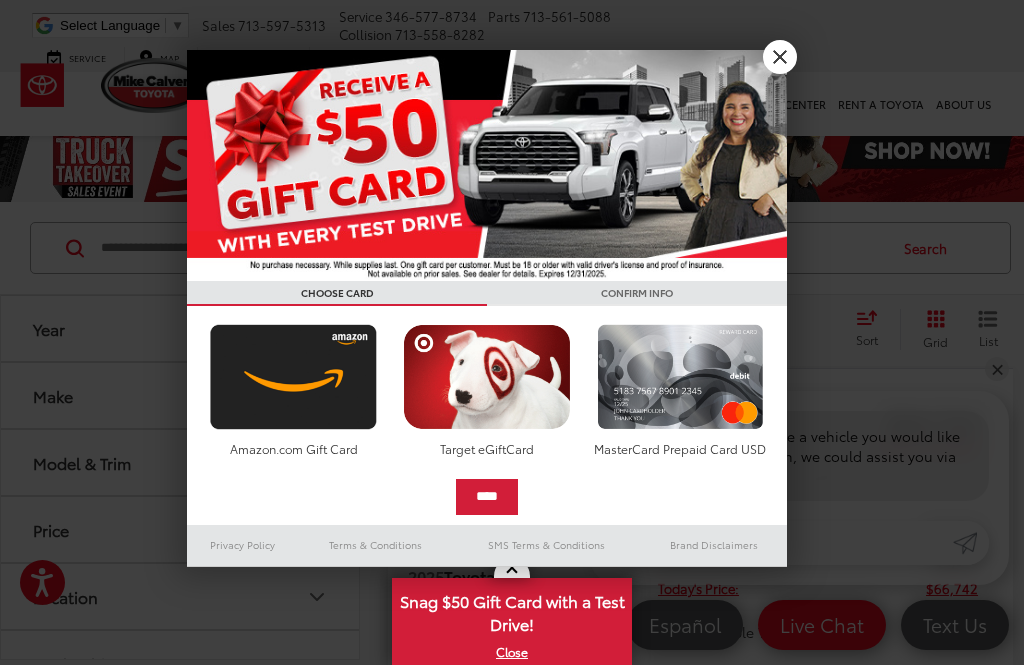 click on "X" at bounding box center (780, 57) 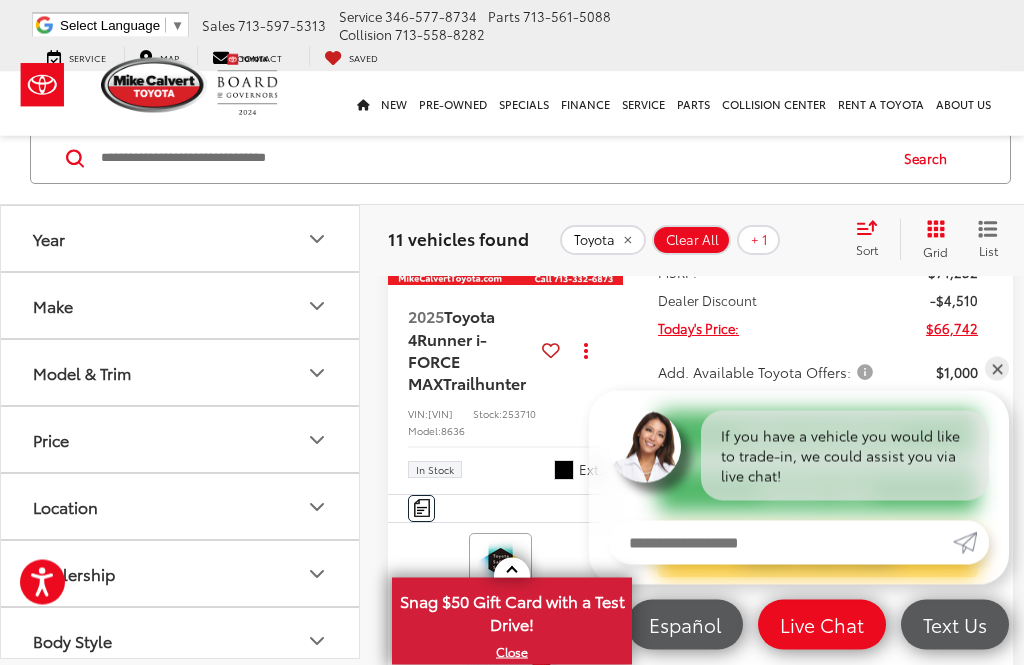 scroll, scrollTop: 281, scrollLeft: 0, axis: vertical 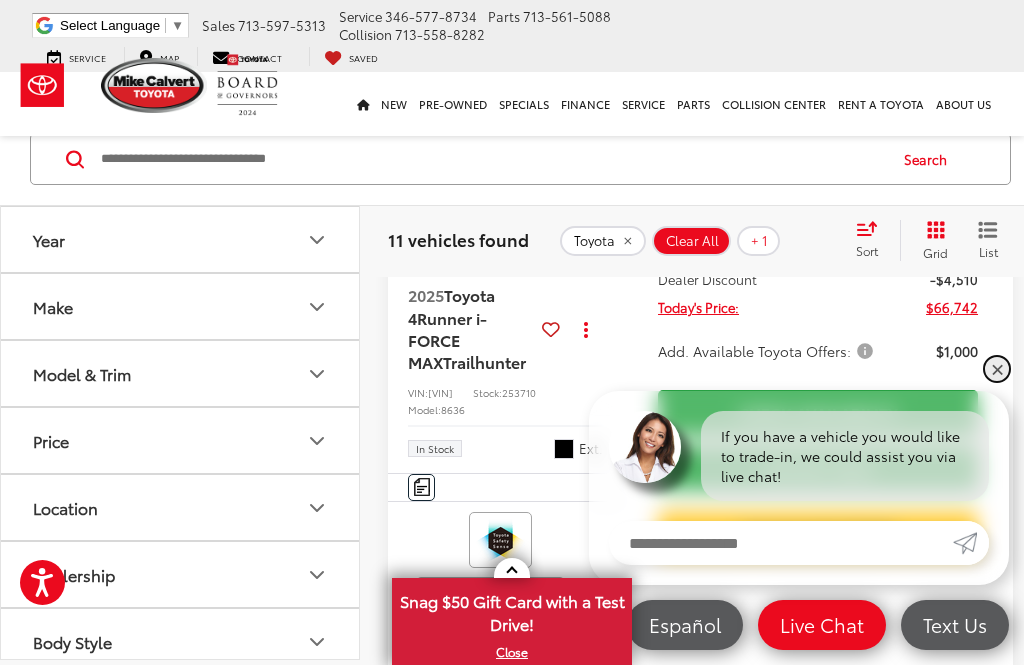 click on "✕" at bounding box center [997, 369] 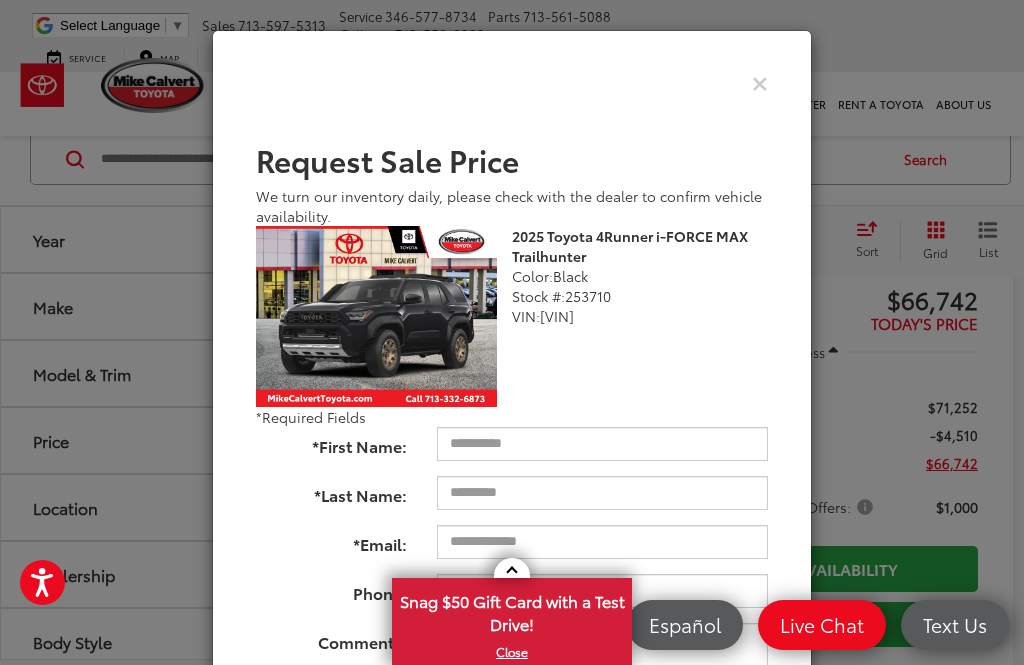 scroll, scrollTop: 115, scrollLeft: 0, axis: vertical 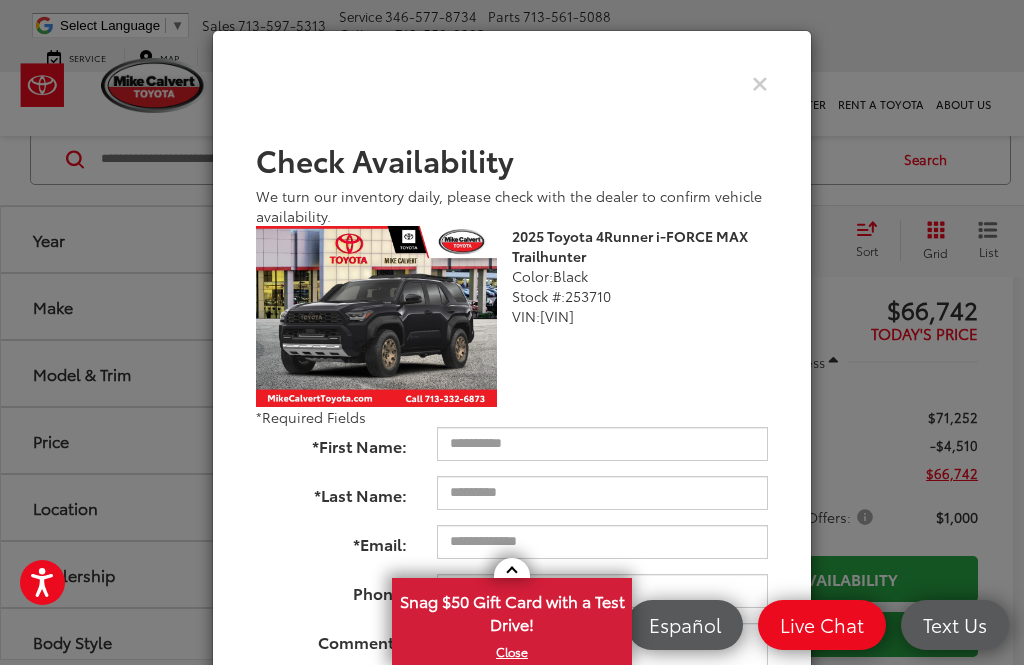 click at bounding box center [512, 83] 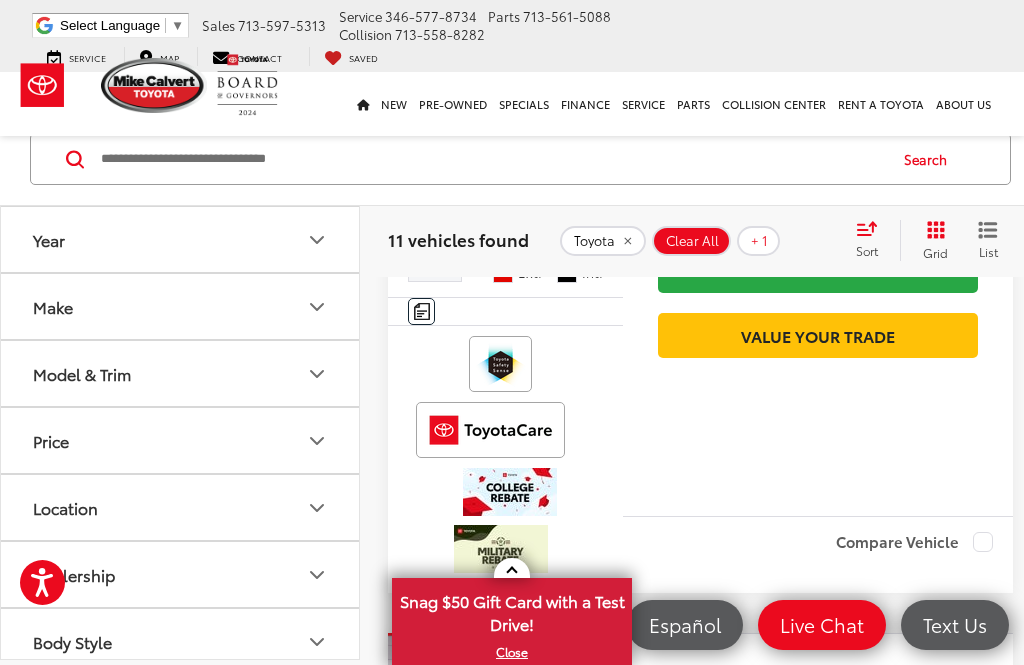 scroll, scrollTop: 1200, scrollLeft: 0, axis: vertical 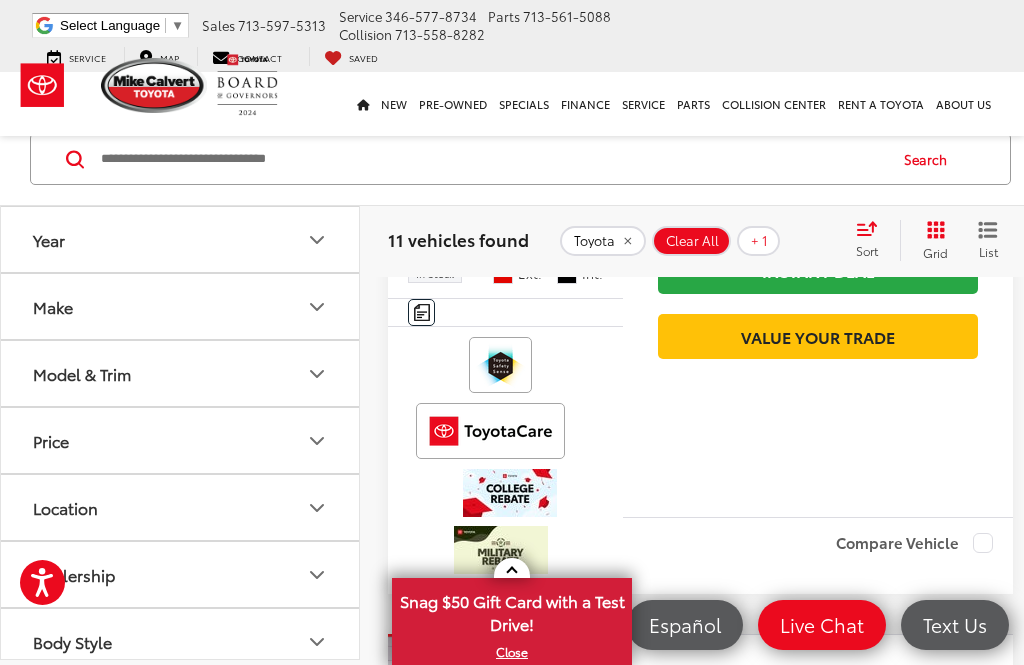 click on "Compare Vehicle" at bounding box center (914, 543) 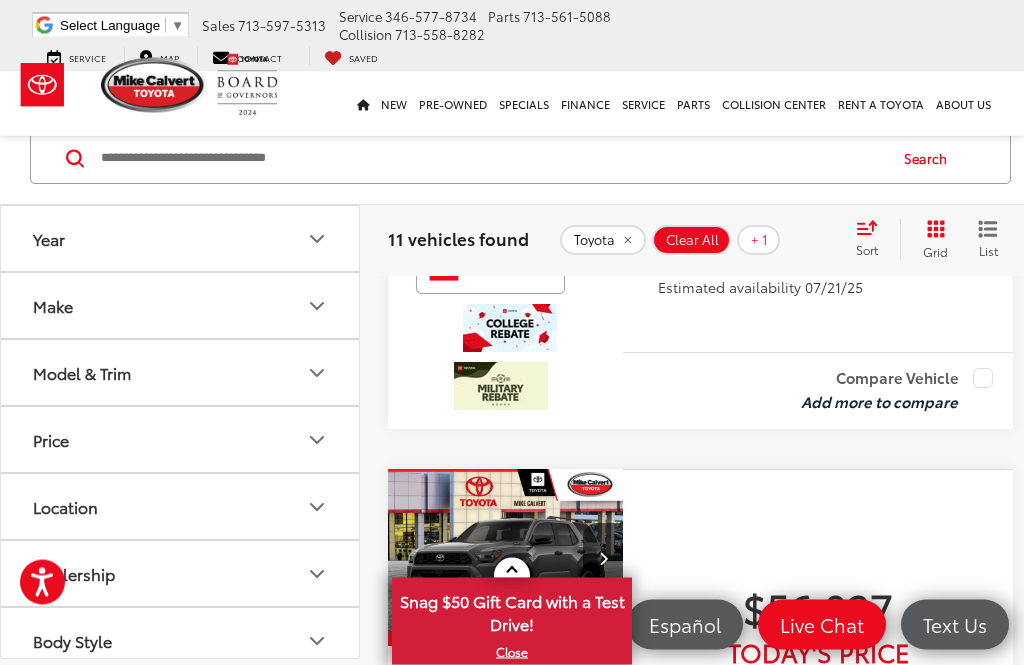 scroll, scrollTop: 2190, scrollLeft: 0, axis: vertical 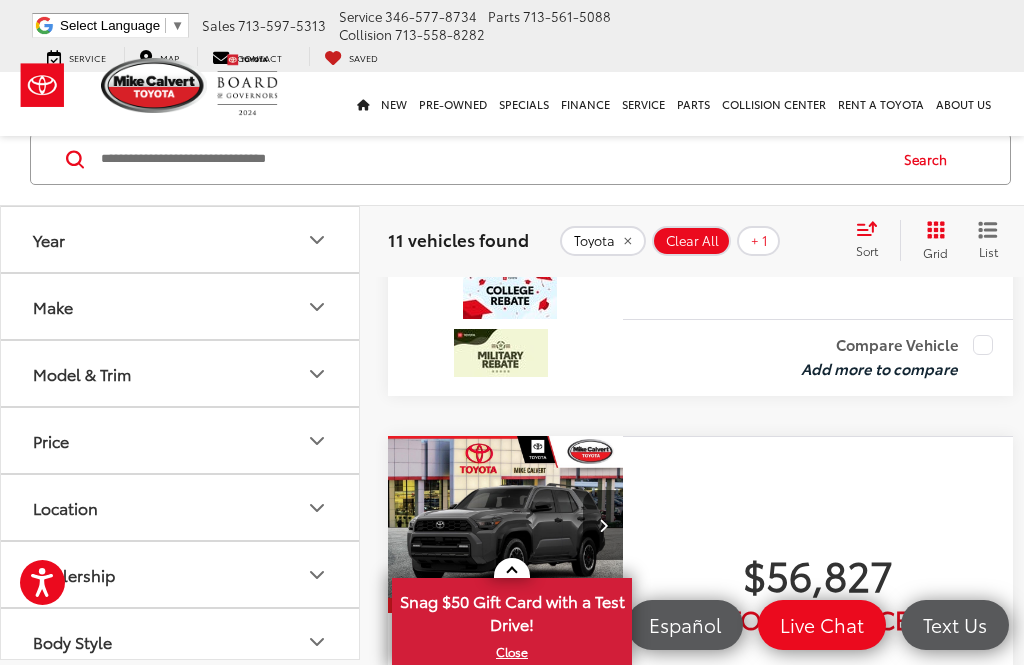 click on "Compare Vehicle" at bounding box center [897, 345] 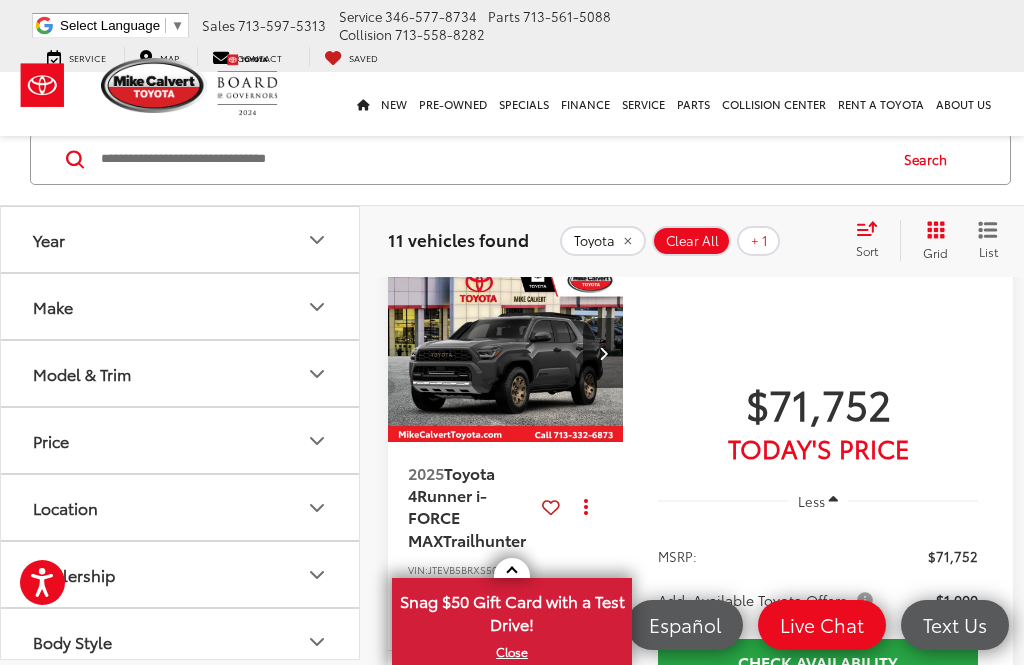 scroll, scrollTop: 3935, scrollLeft: 0, axis: vertical 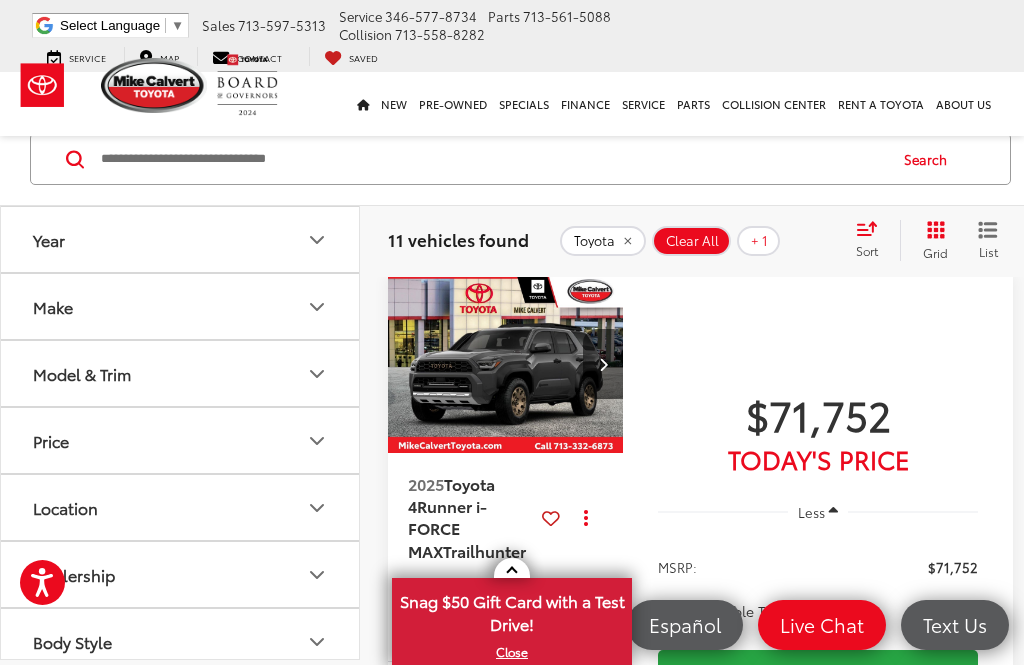 click on "Compare Vehicle" at bounding box center [911, 184] 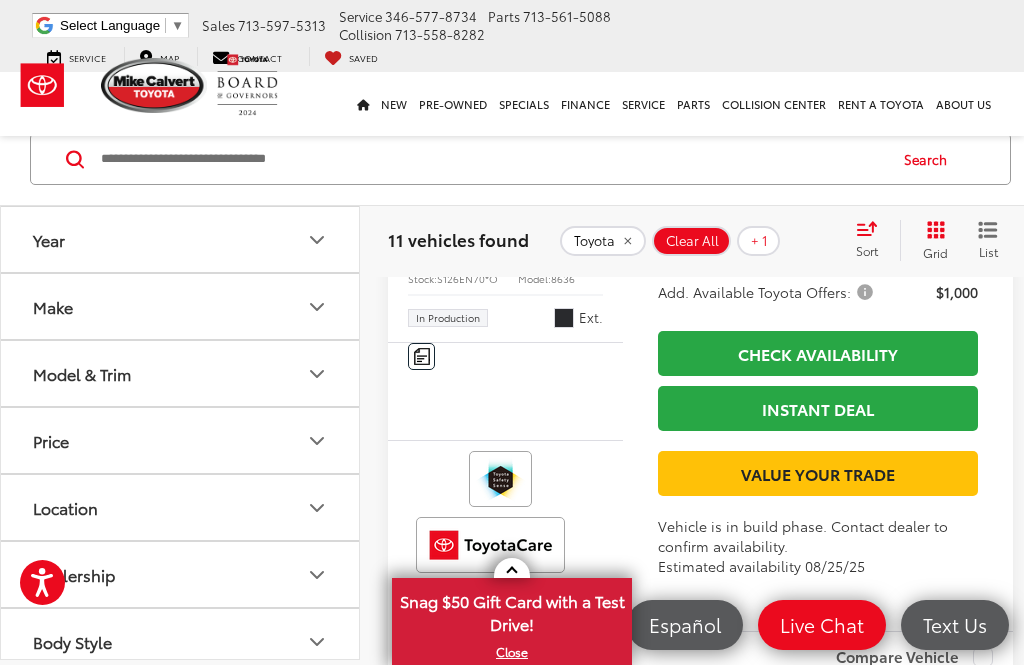 scroll, scrollTop: 4217, scrollLeft: 0, axis: vertical 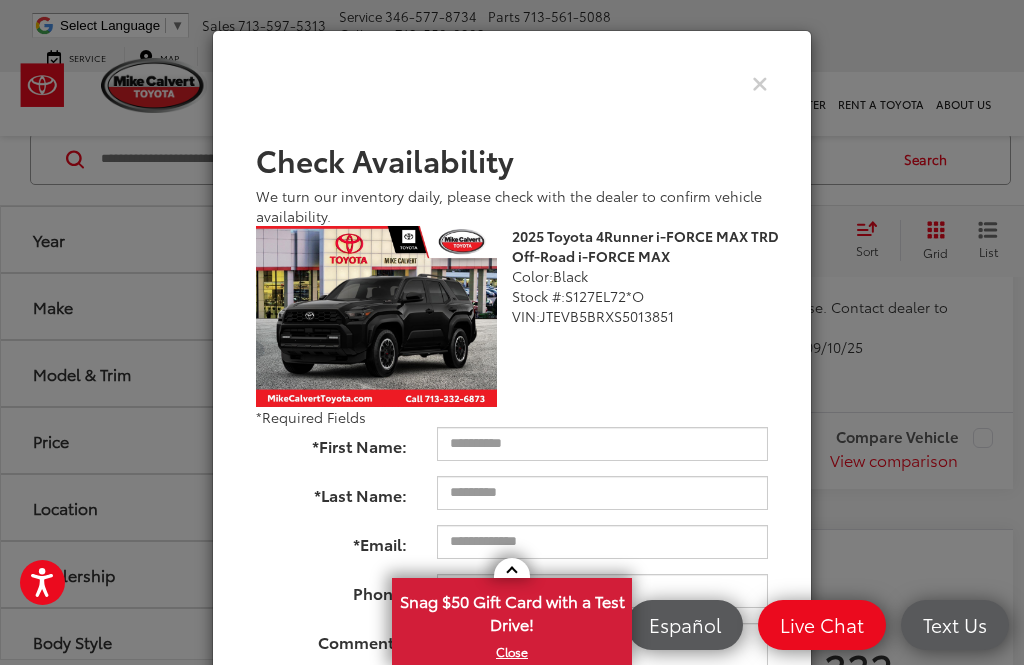 click at bounding box center (760, 82) 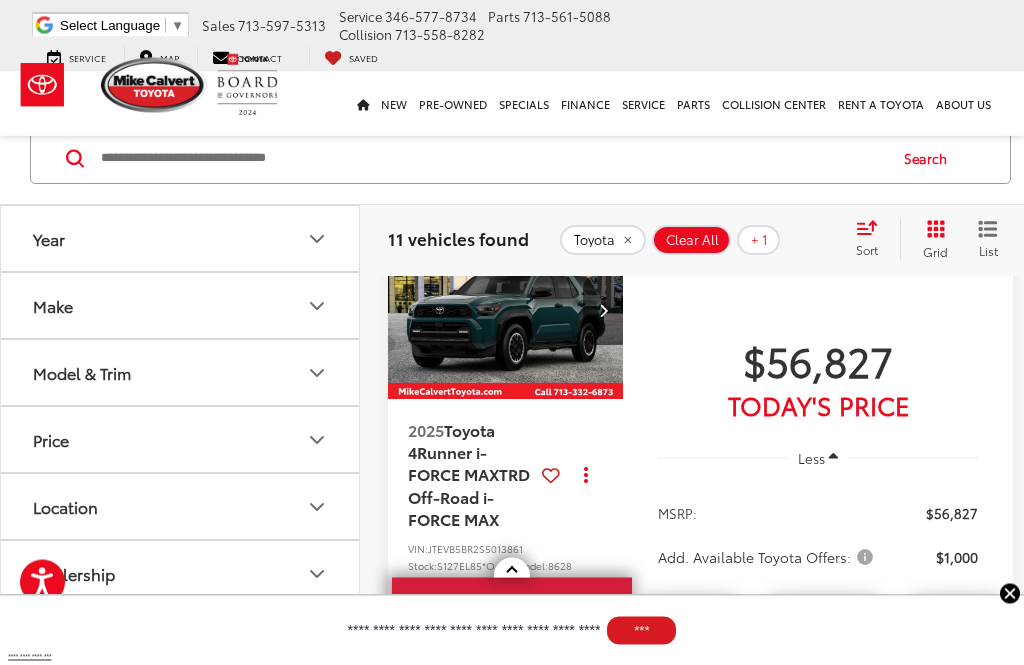 scroll, scrollTop: 4805, scrollLeft: 0, axis: vertical 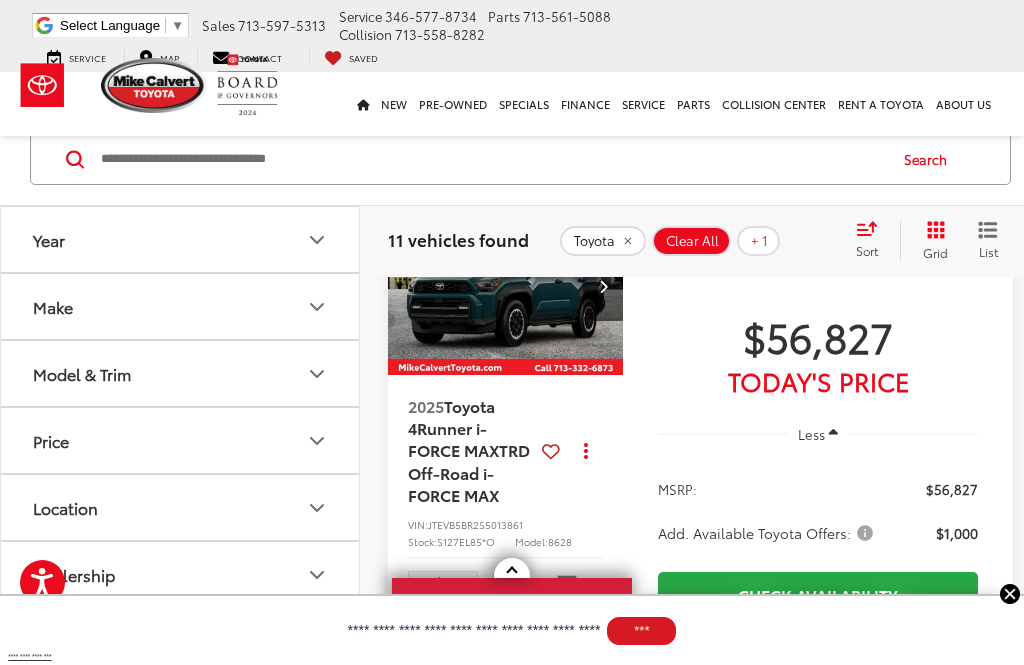 click on "Compare Vehicle" at bounding box center [911, 106] 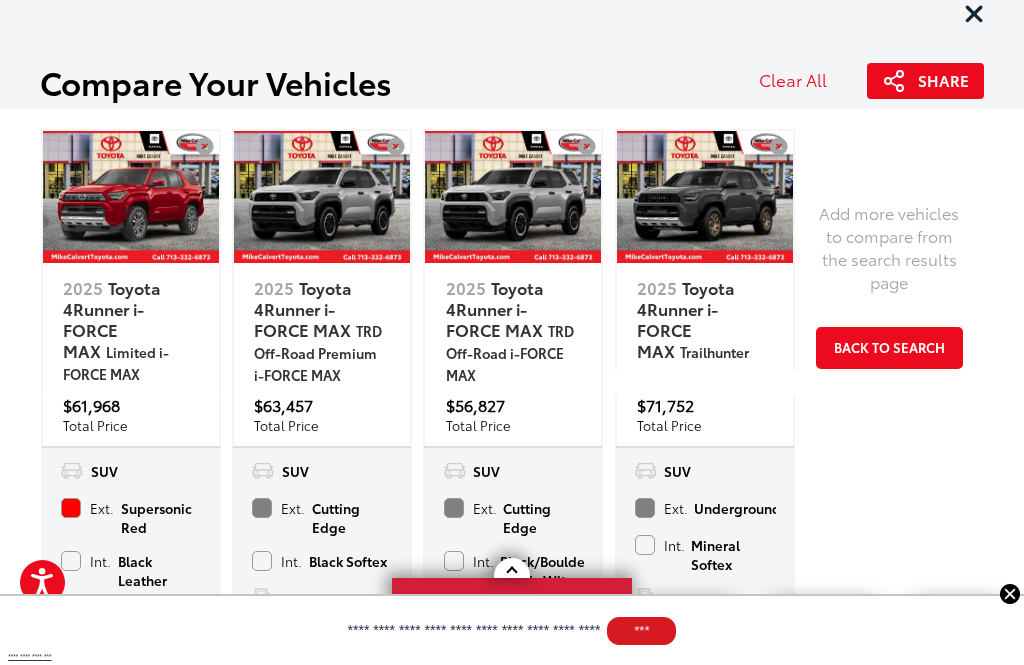 scroll, scrollTop: 5256, scrollLeft: 0, axis: vertical 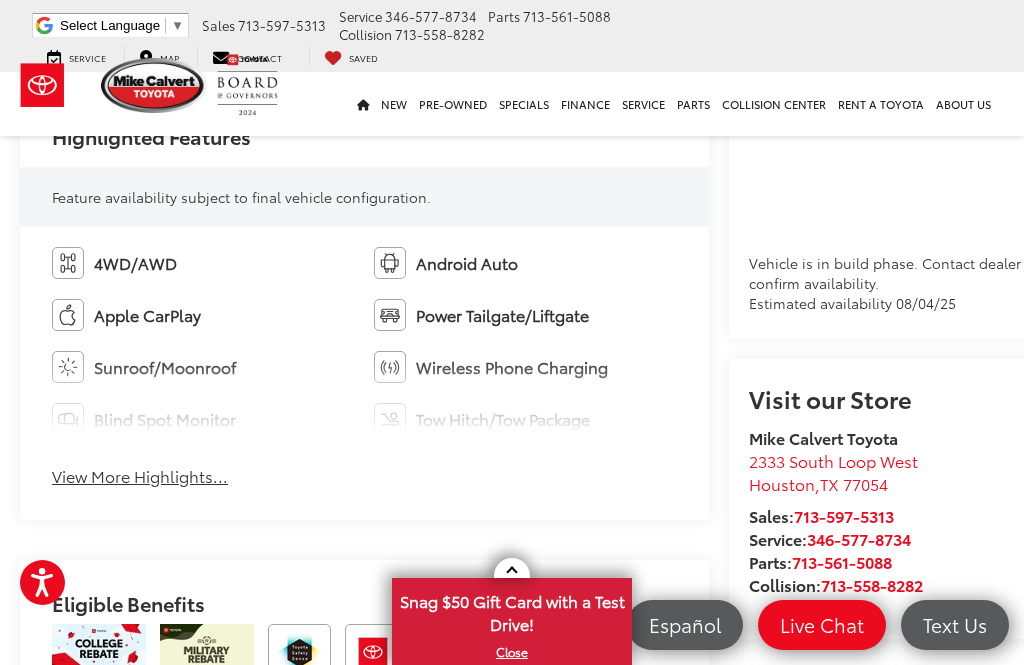 click on "View More Highlights..." at bounding box center (140, 476) 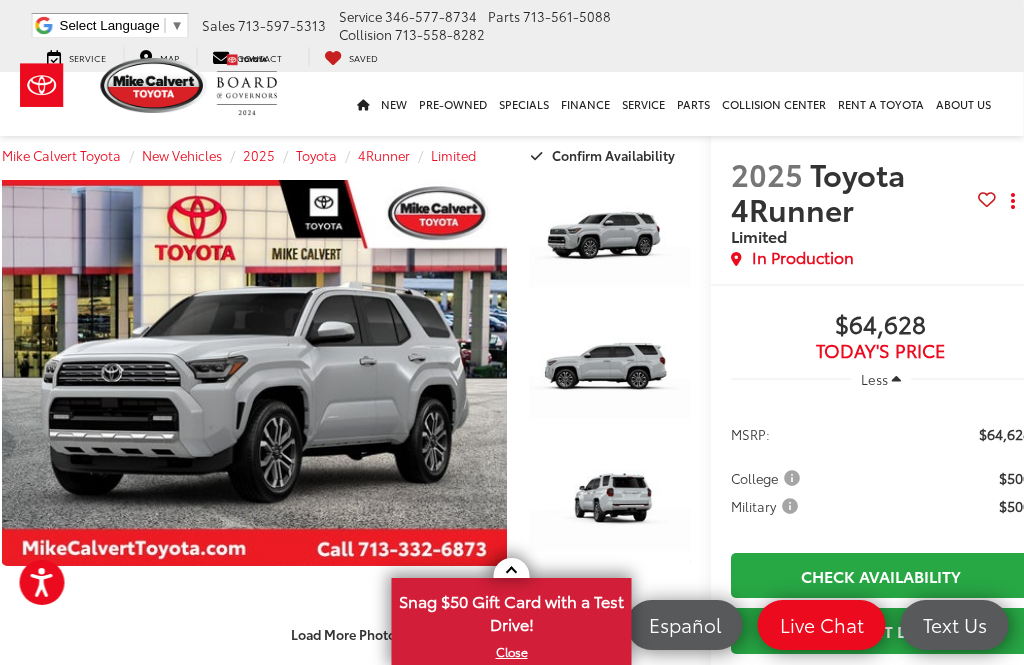 scroll, scrollTop: 0, scrollLeft: 45, axis: horizontal 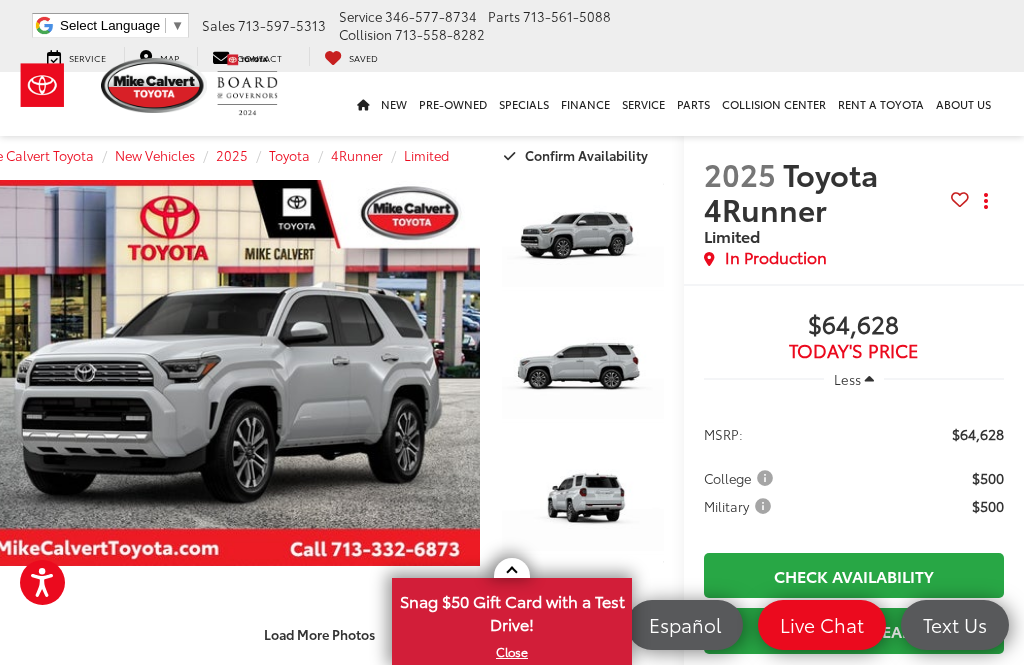 click at bounding box center (583, 372) 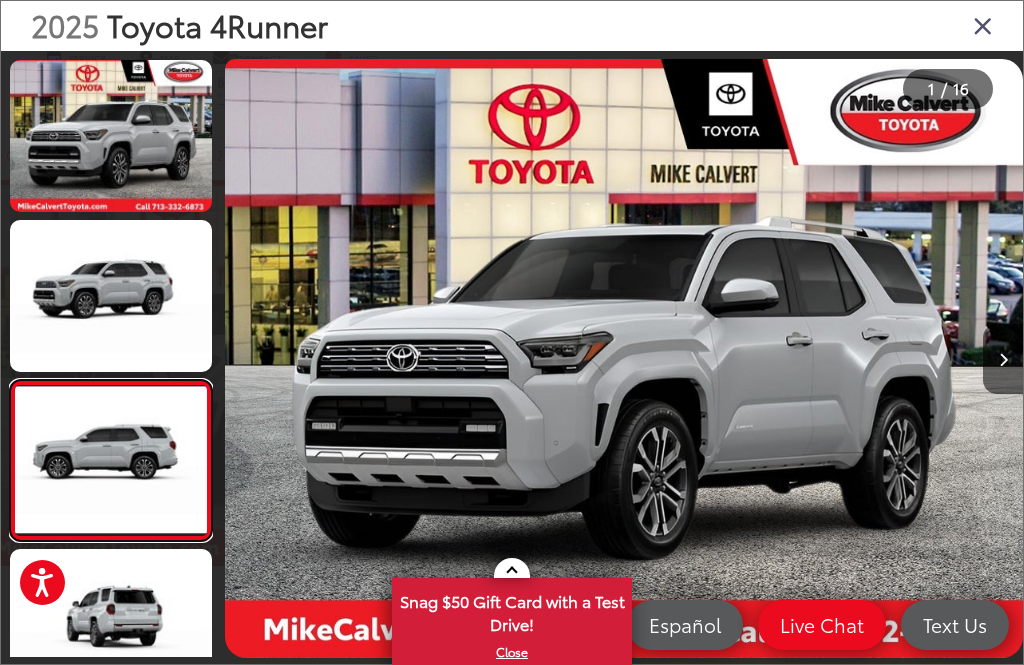 scroll, scrollTop: 0, scrollLeft: 459, axis: horizontal 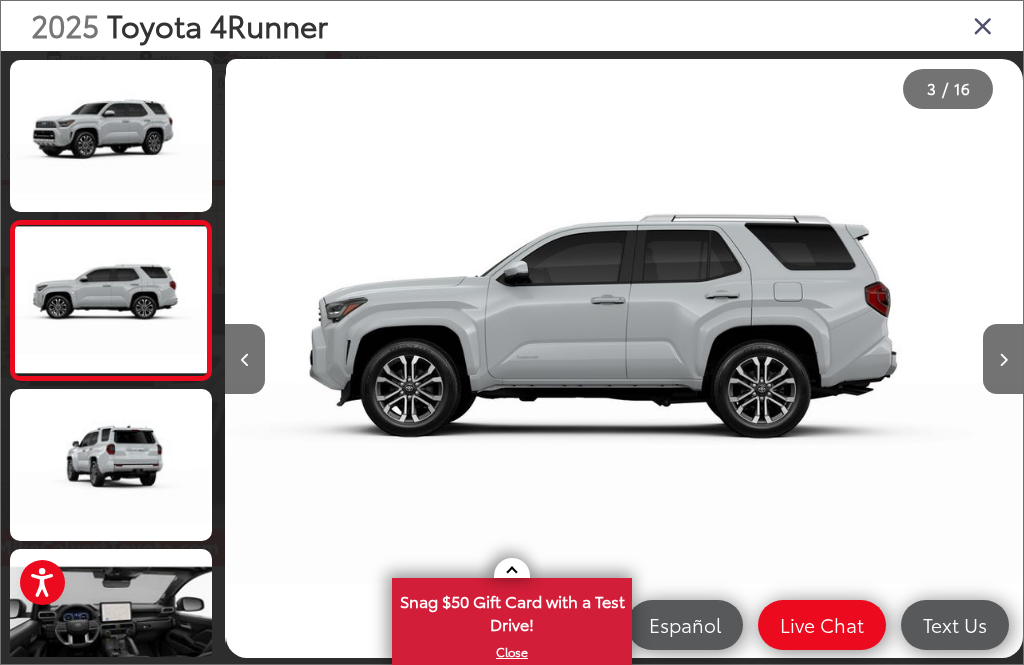 click at bounding box center [1003, 360] 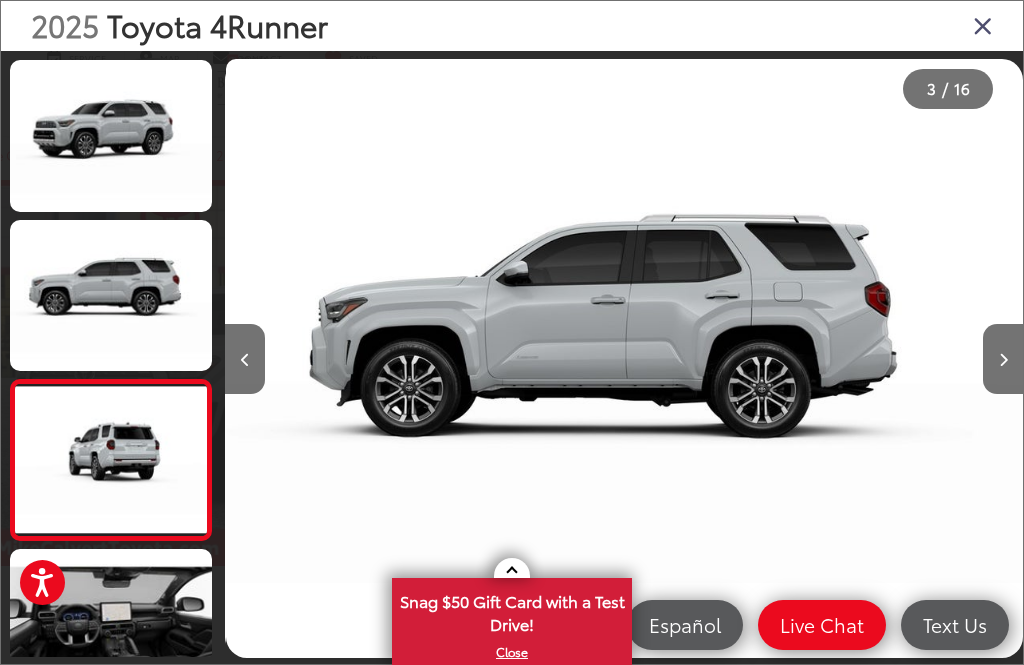 scroll, scrollTop: 0, scrollLeft: 1919, axis: horizontal 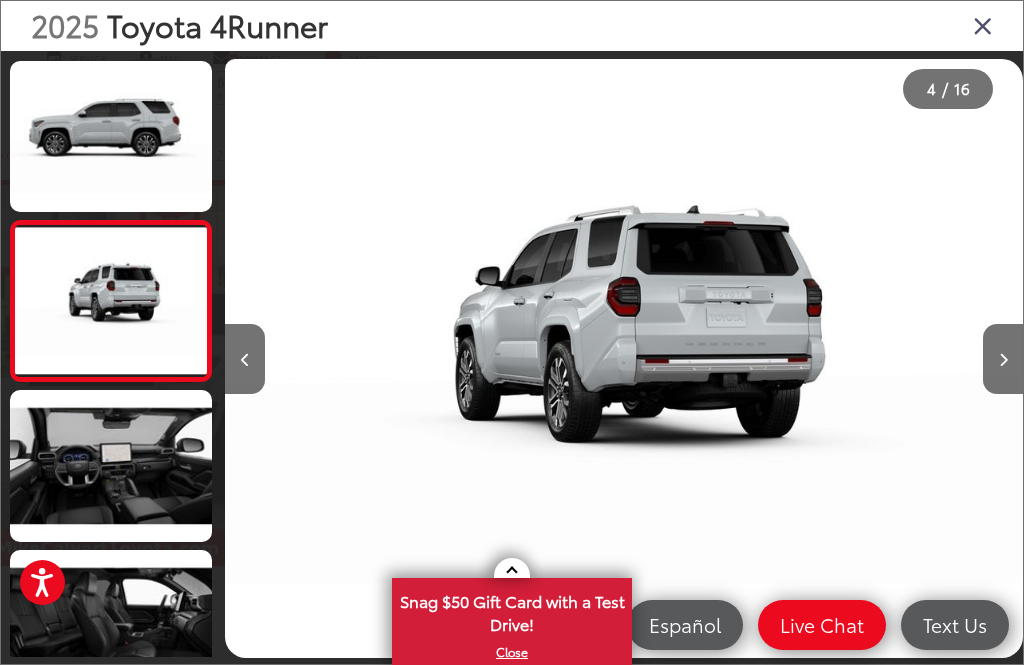 click at bounding box center (1003, 359) 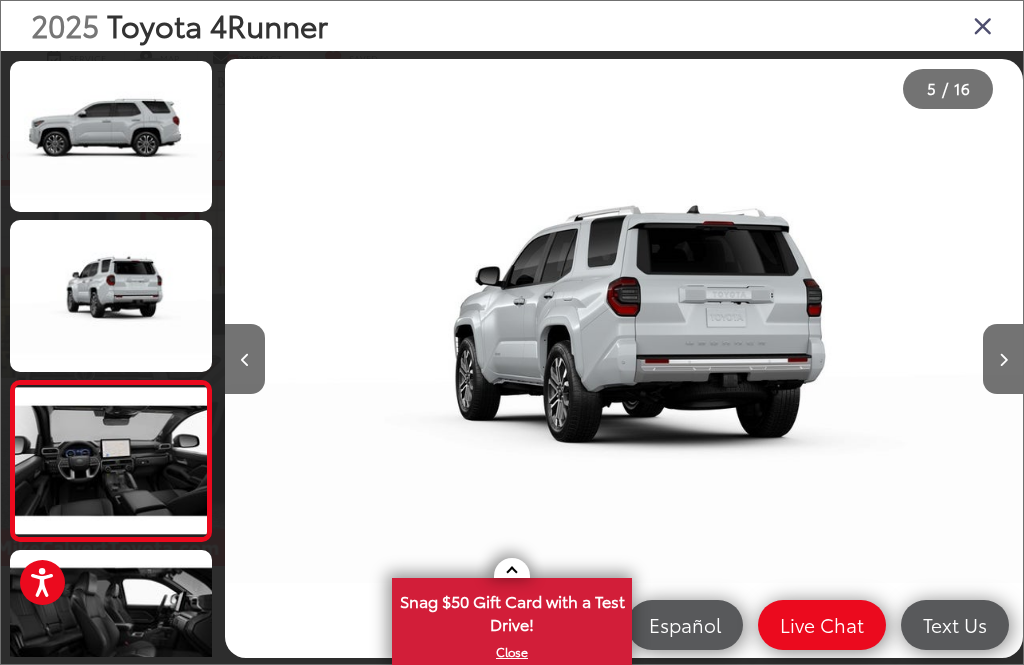 scroll, scrollTop: 0, scrollLeft: 2767, axis: horizontal 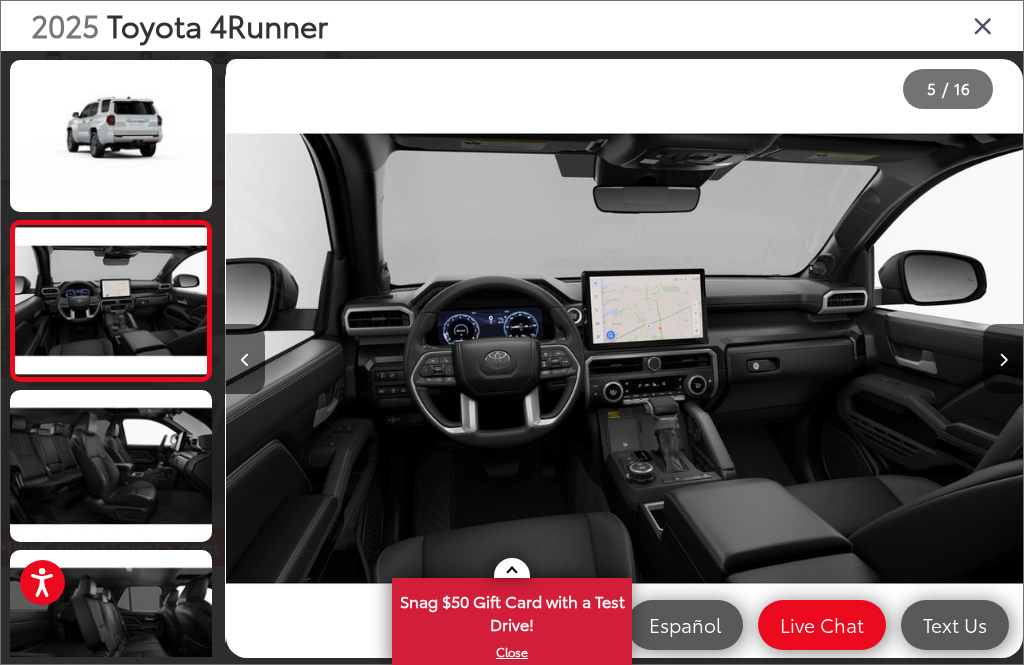 click at bounding box center (1003, 359) 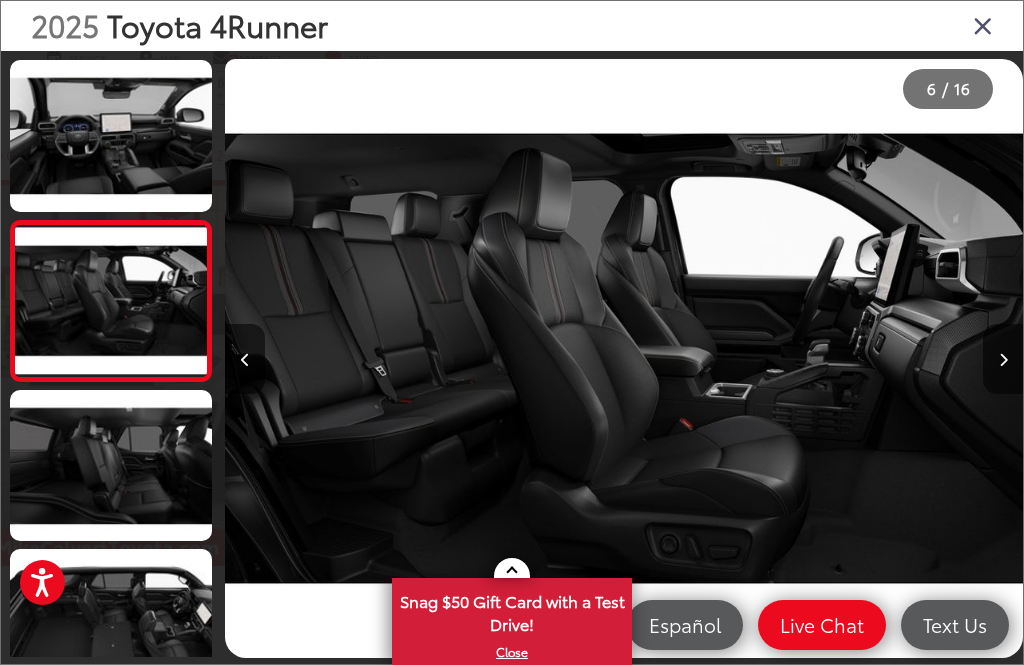 click at bounding box center [1003, 359] 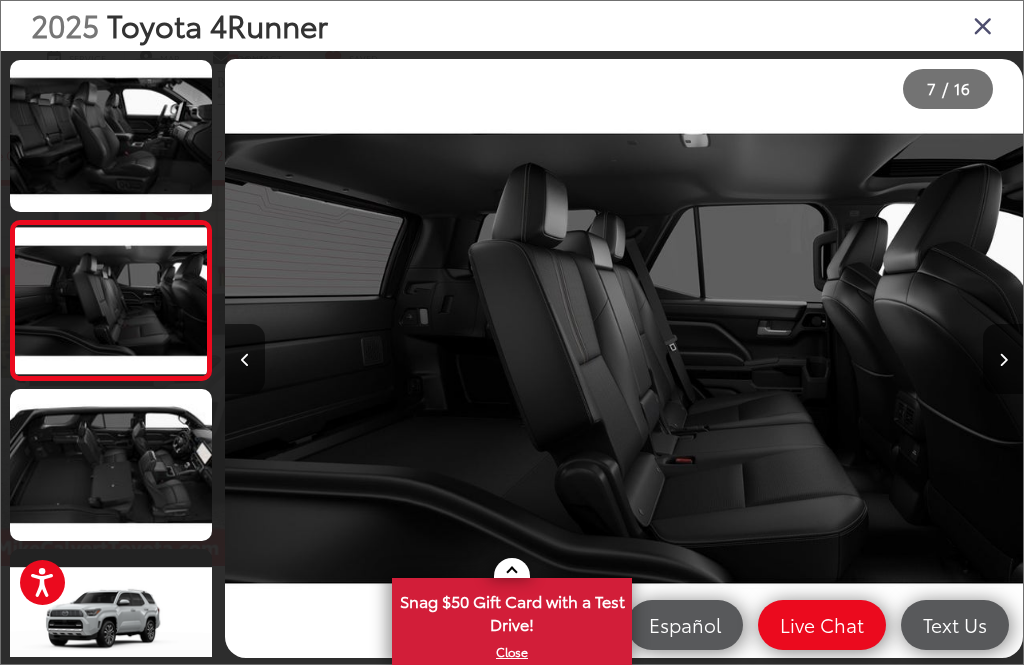 click at bounding box center (1003, 359) 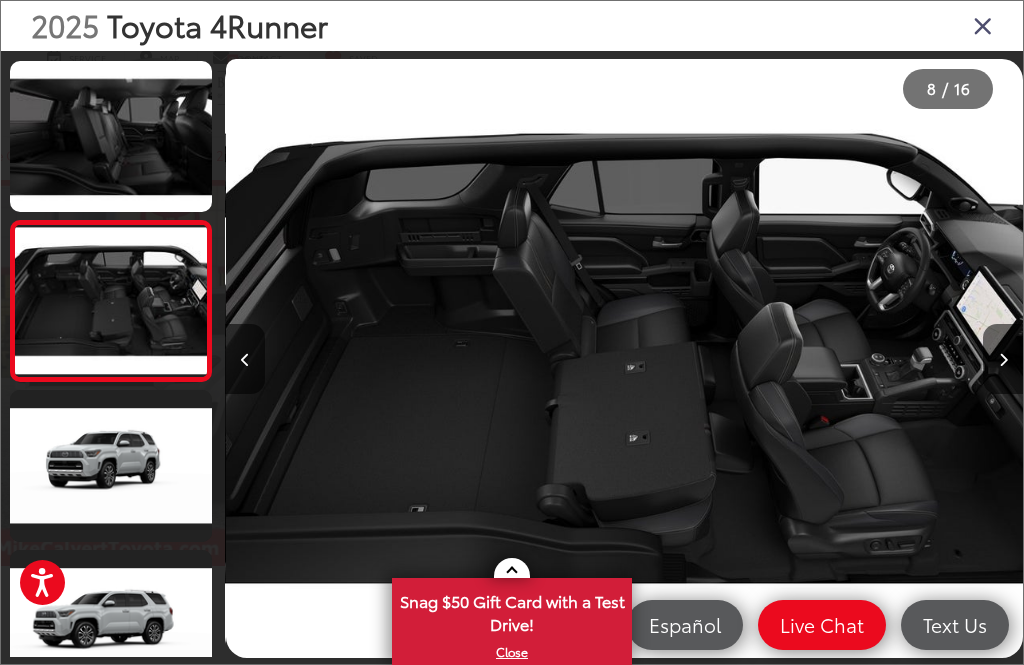 click at bounding box center (1003, 359) 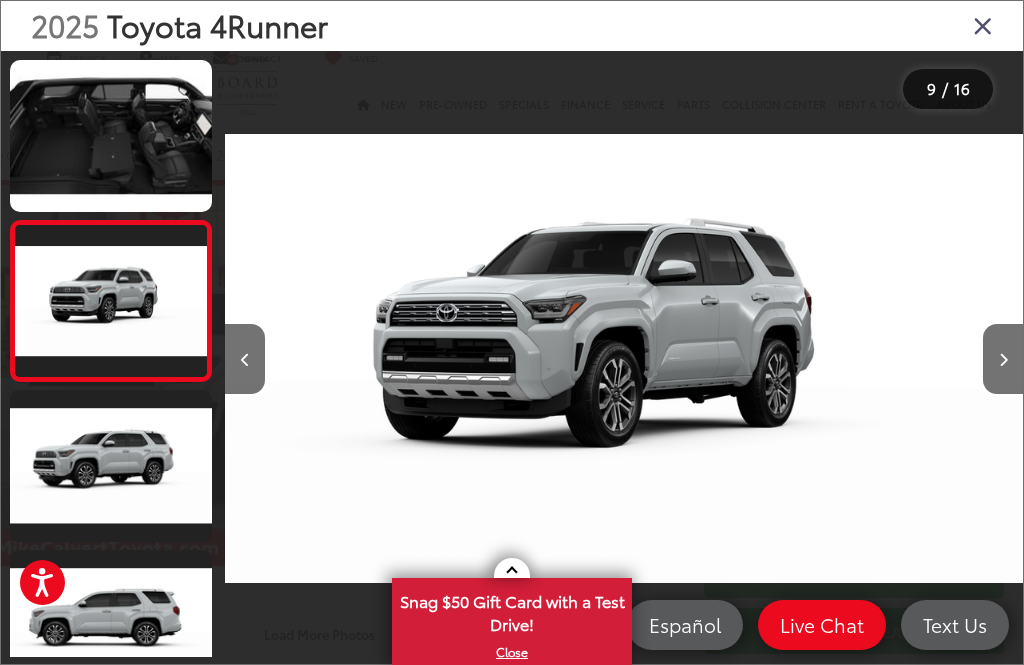 click at bounding box center [1003, 360] 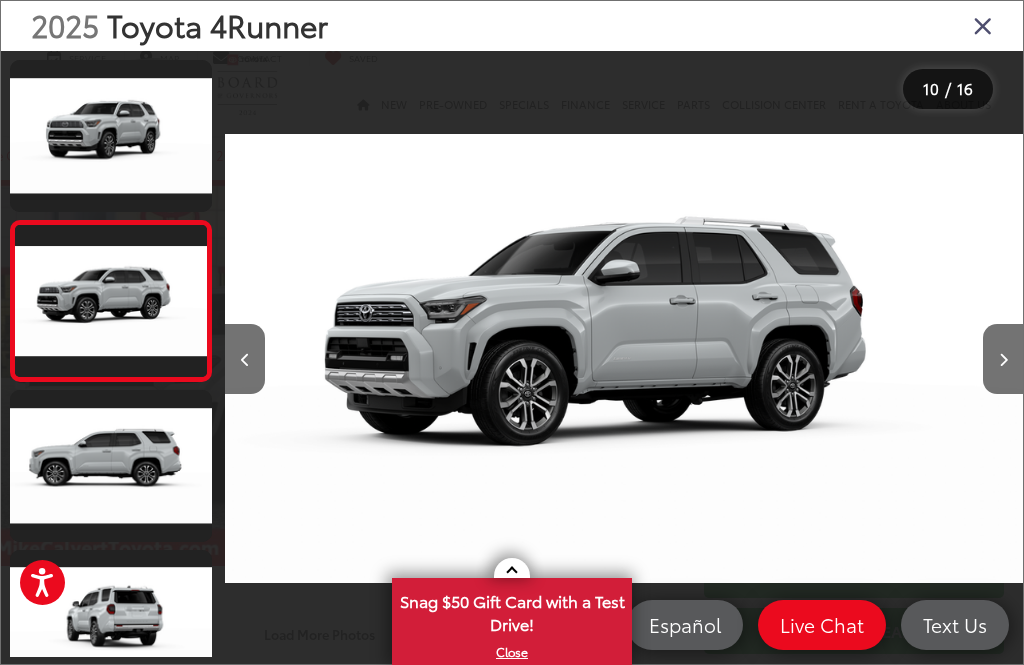 click at bounding box center (1003, 360) 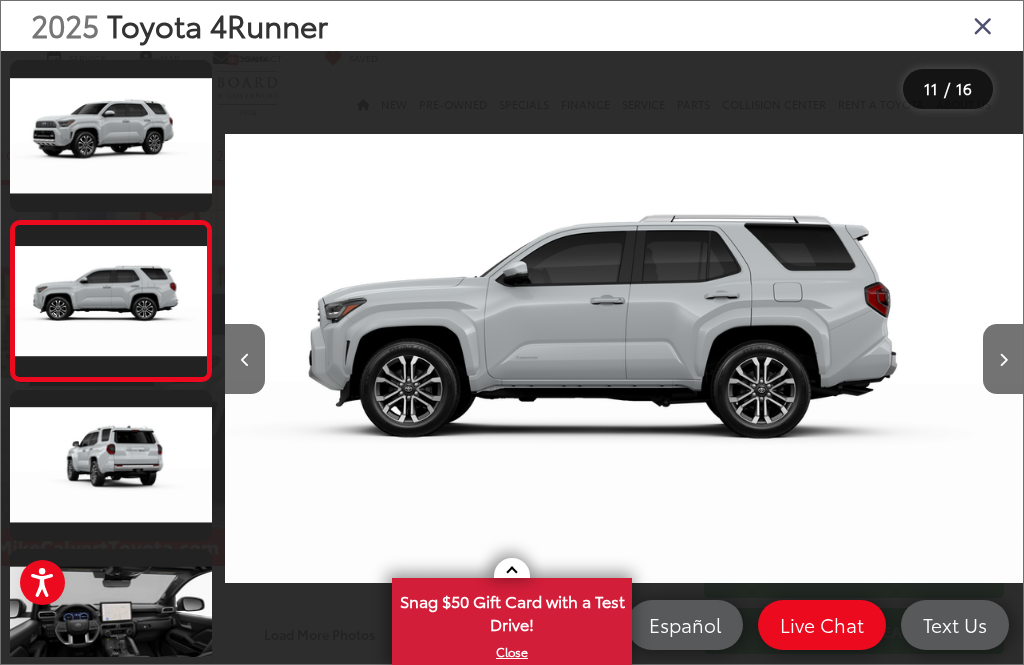 click at bounding box center [1003, 359] 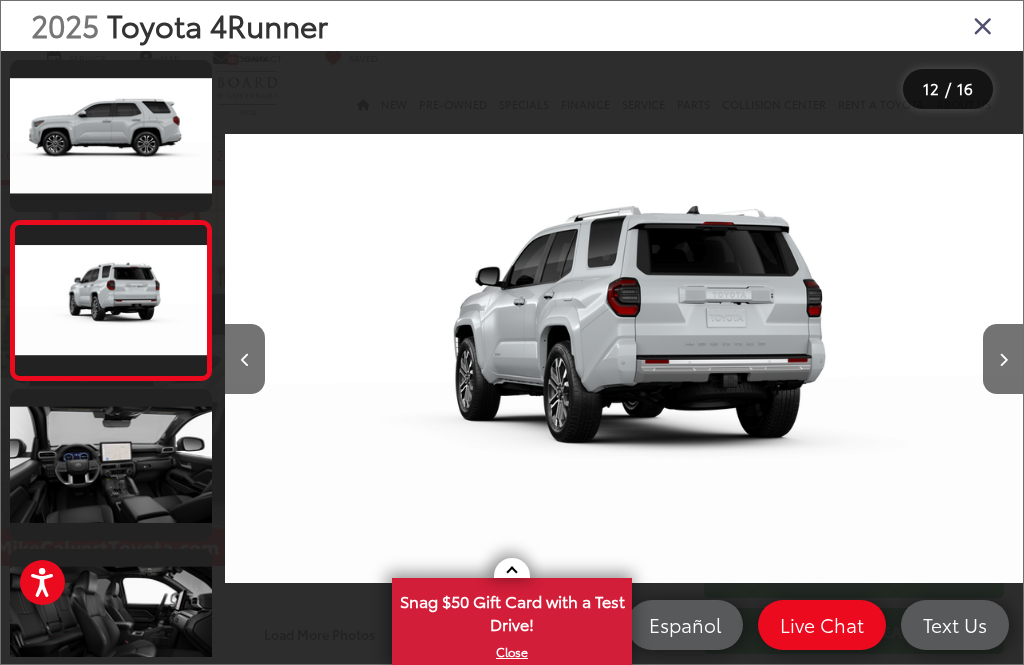 click at bounding box center [1003, 359] 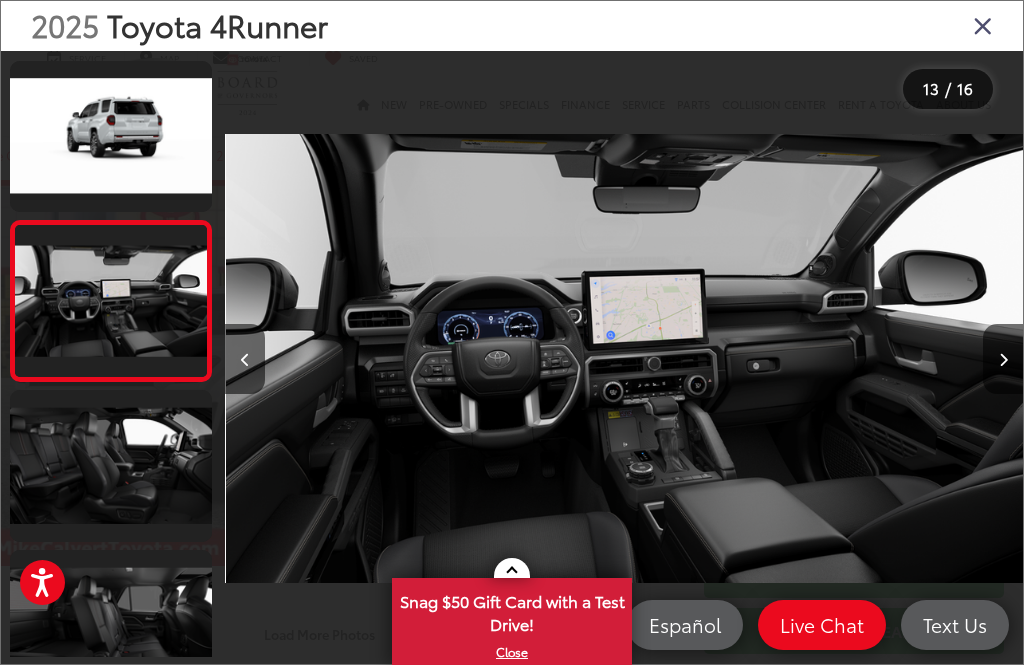click at bounding box center [1003, 359] 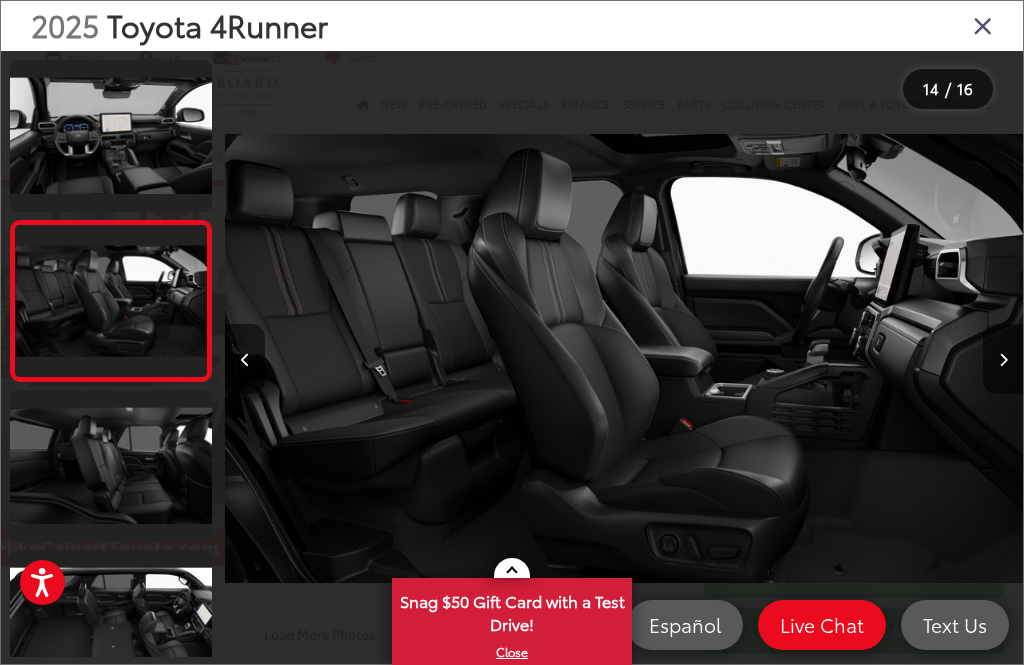 click at bounding box center (983, 25) 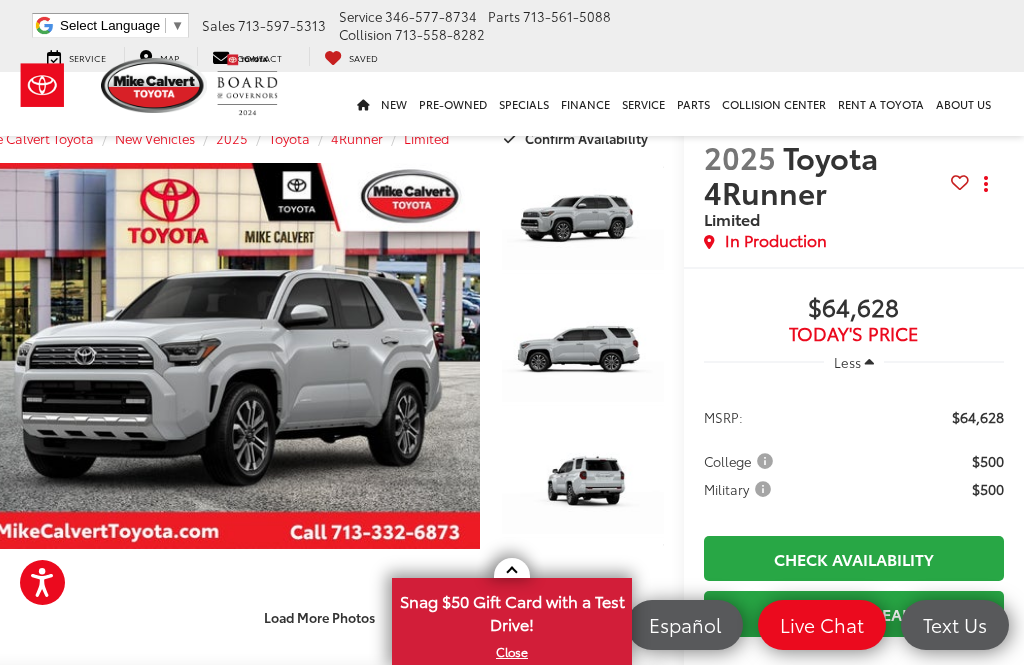 click at bounding box center [227, 356] 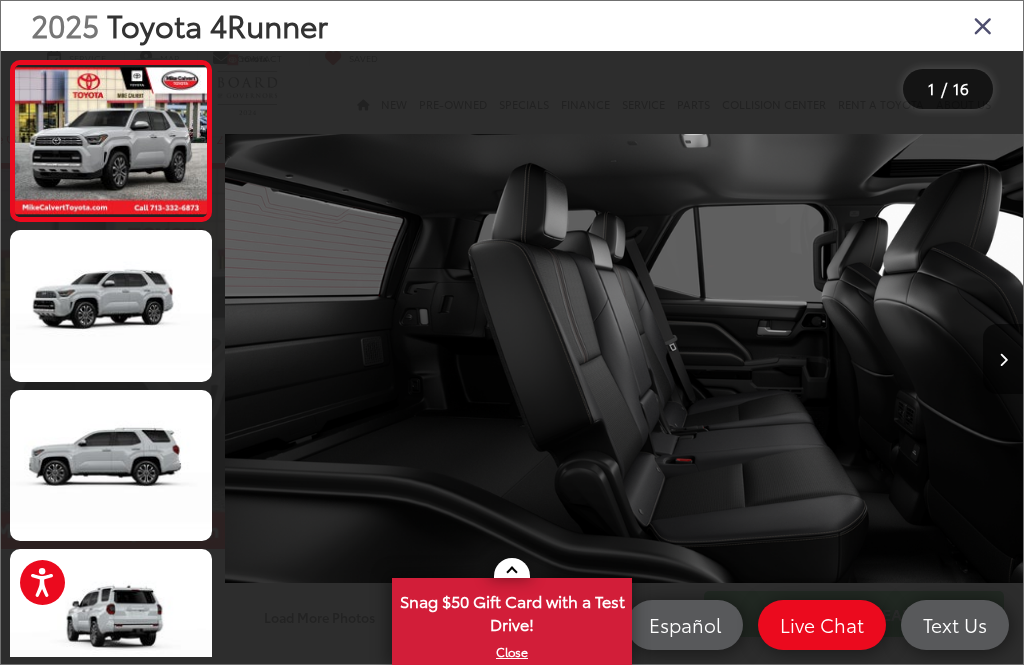 click at bounding box center (983, 25) 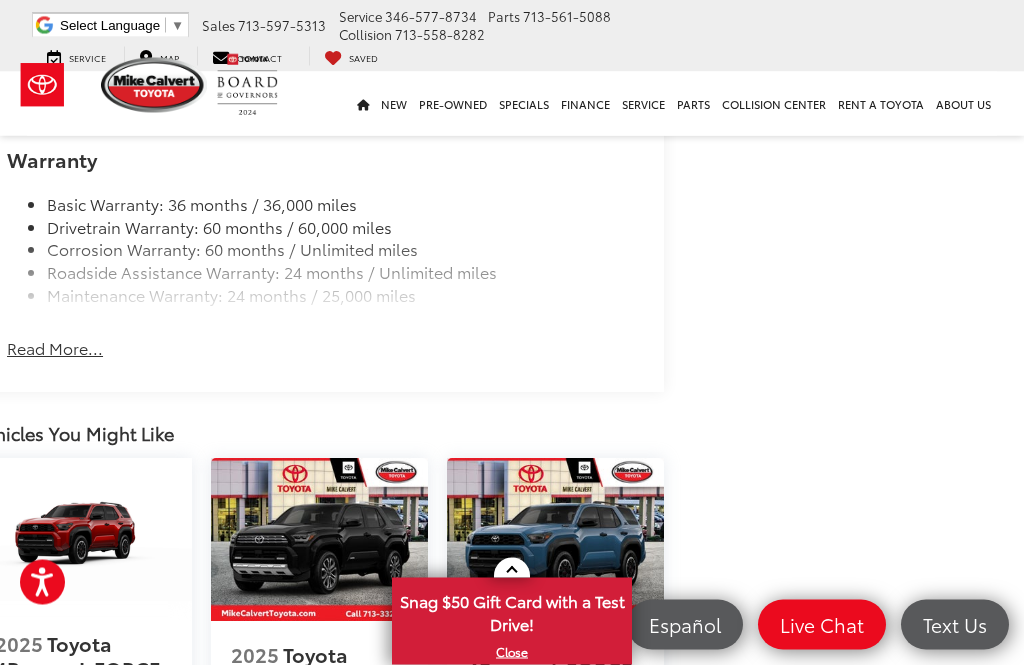 scroll, scrollTop: 2535, scrollLeft: 45, axis: both 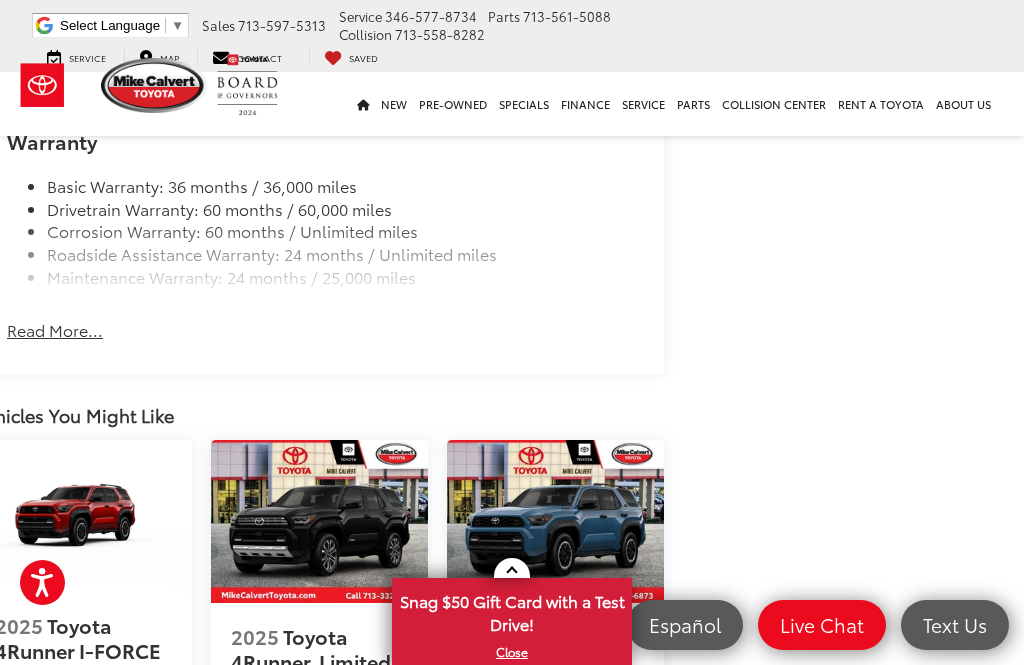 click on "Read More..." at bounding box center [55, 330] 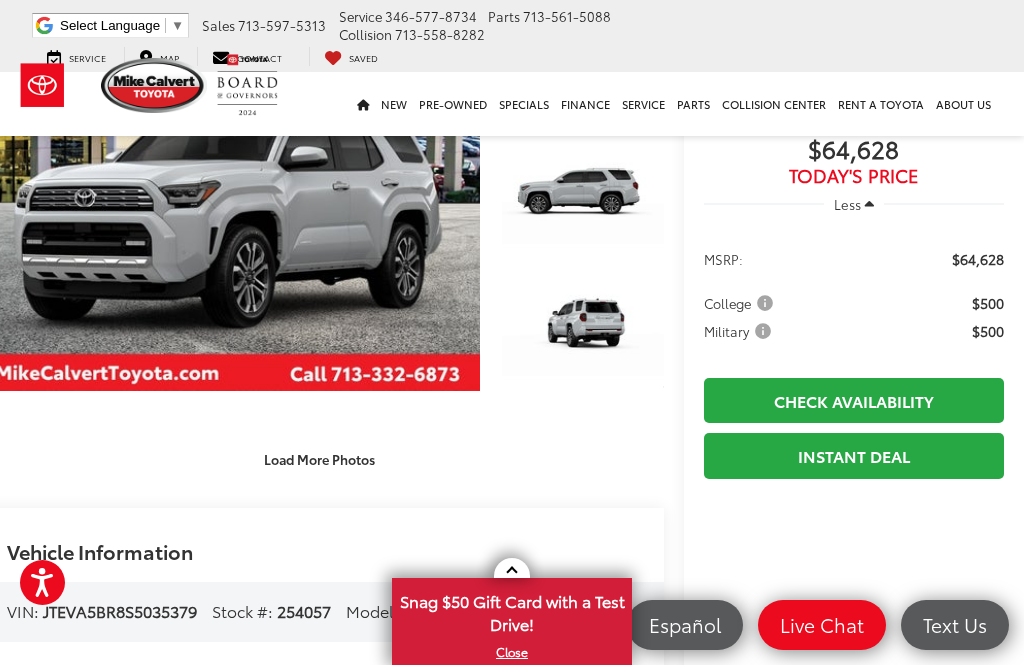 scroll, scrollTop: 174, scrollLeft: 45, axis: both 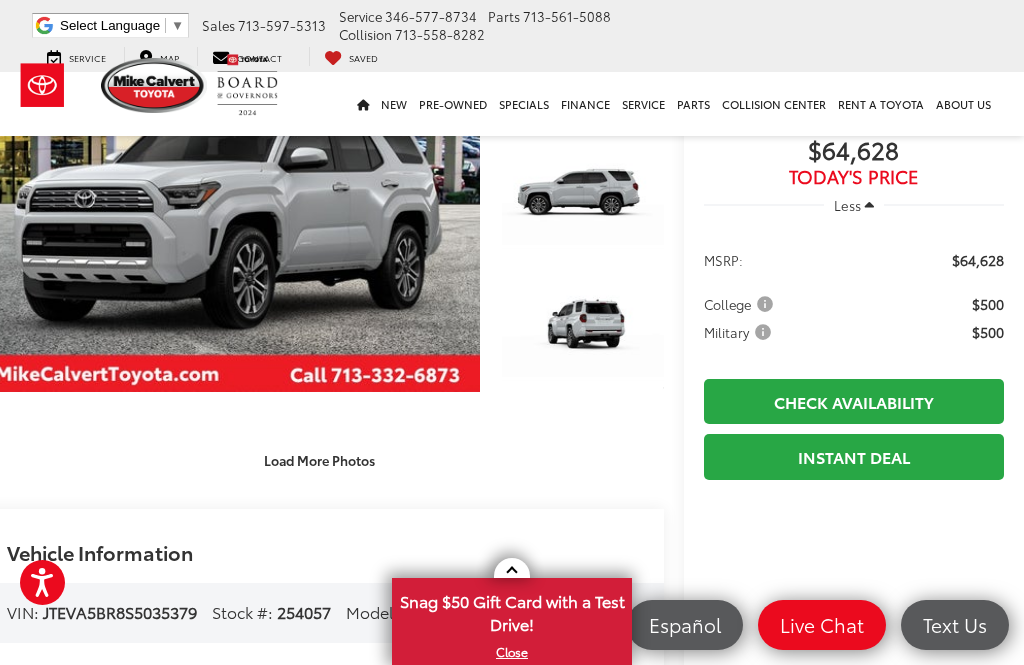click at bounding box center (583, 330) 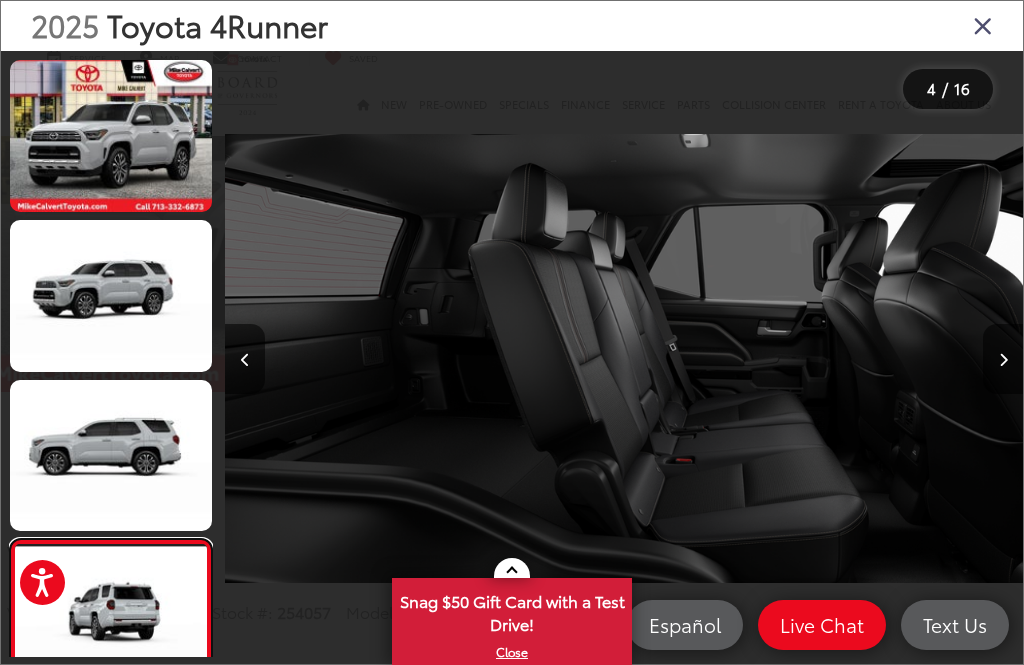 scroll, scrollTop: 0, scrollLeft: 3883, axis: horizontal 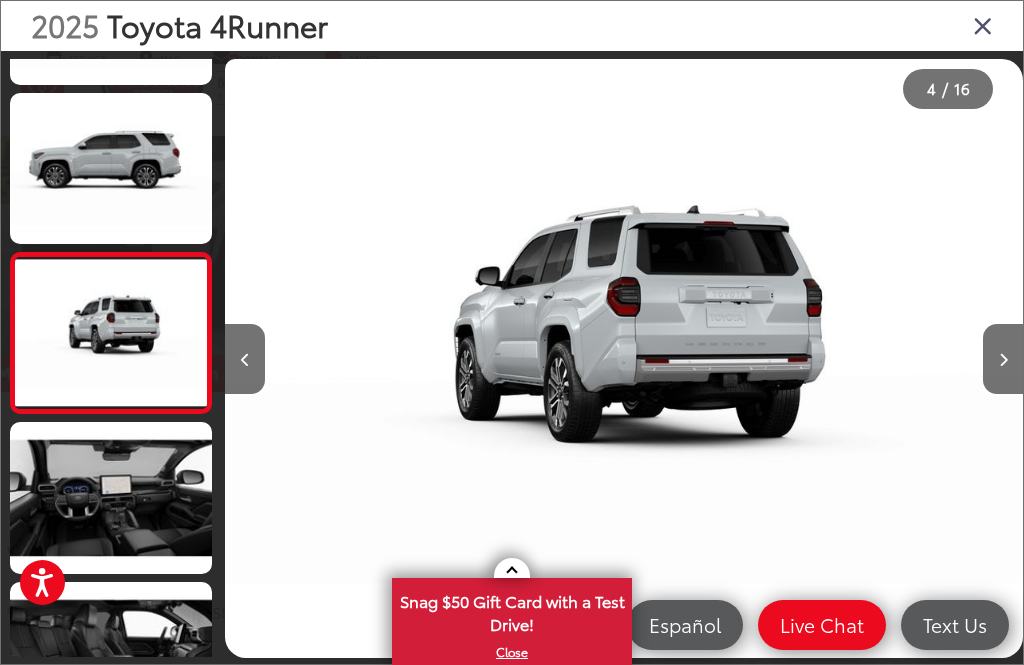 click at bounding box center [1003, 359] 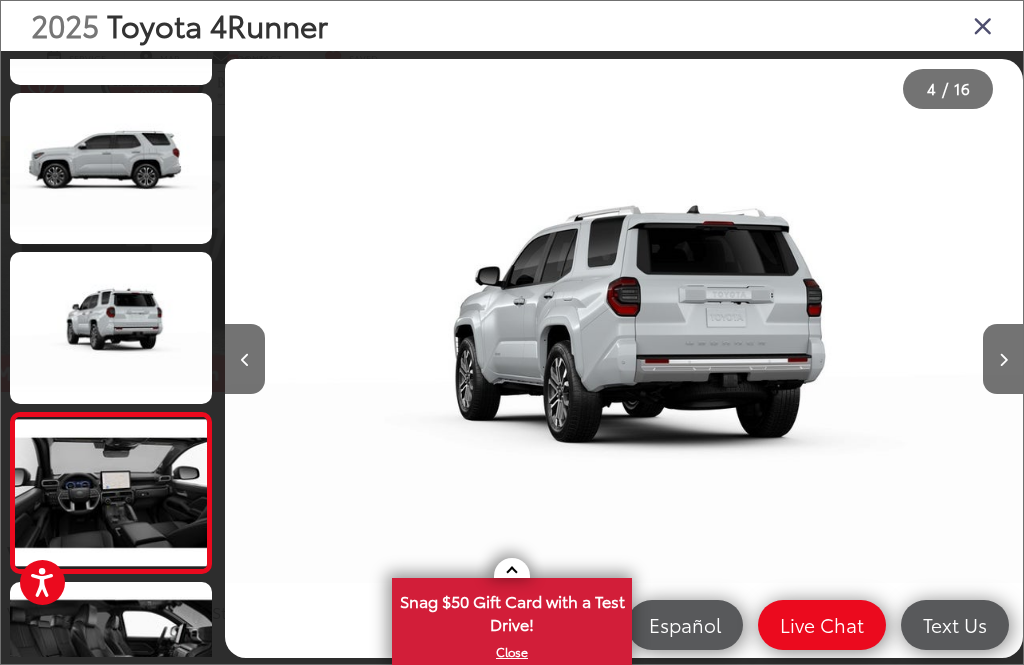 scroll, scrollTop: 0, scrollLeft: 2698, axis: horizontal 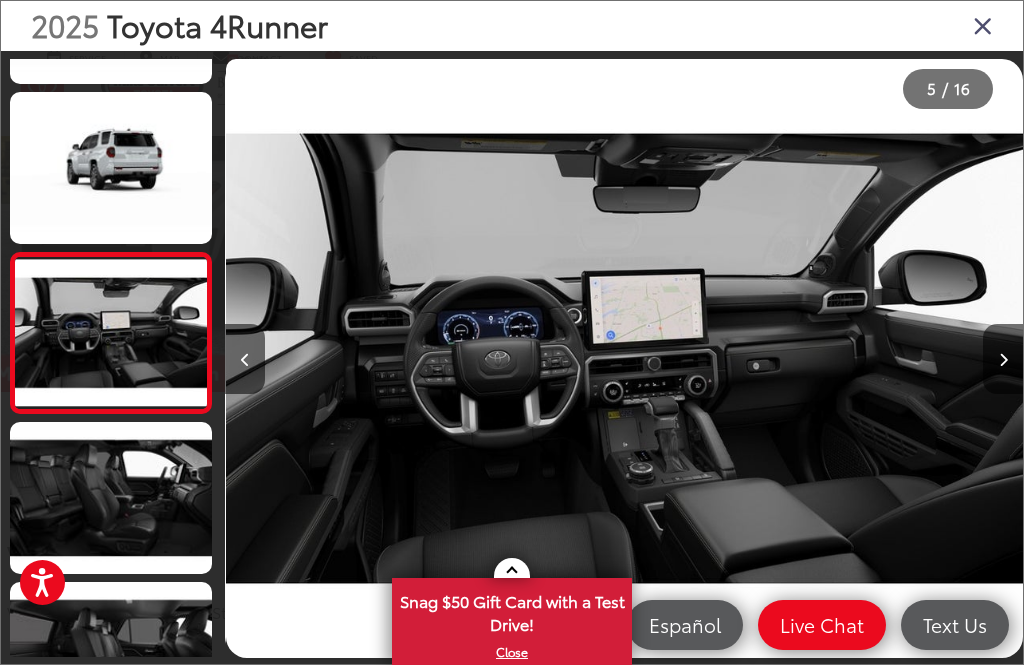 click at bounding box center [1003, 359] 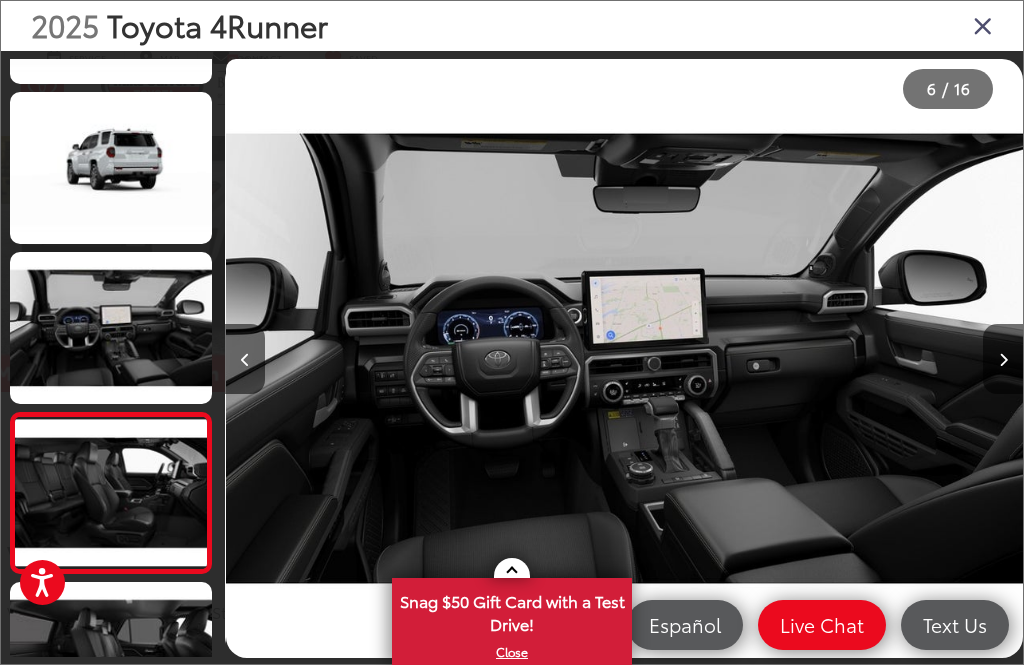 scroll, scrollTop: 595, scrollLeft: 0, axis: vertical 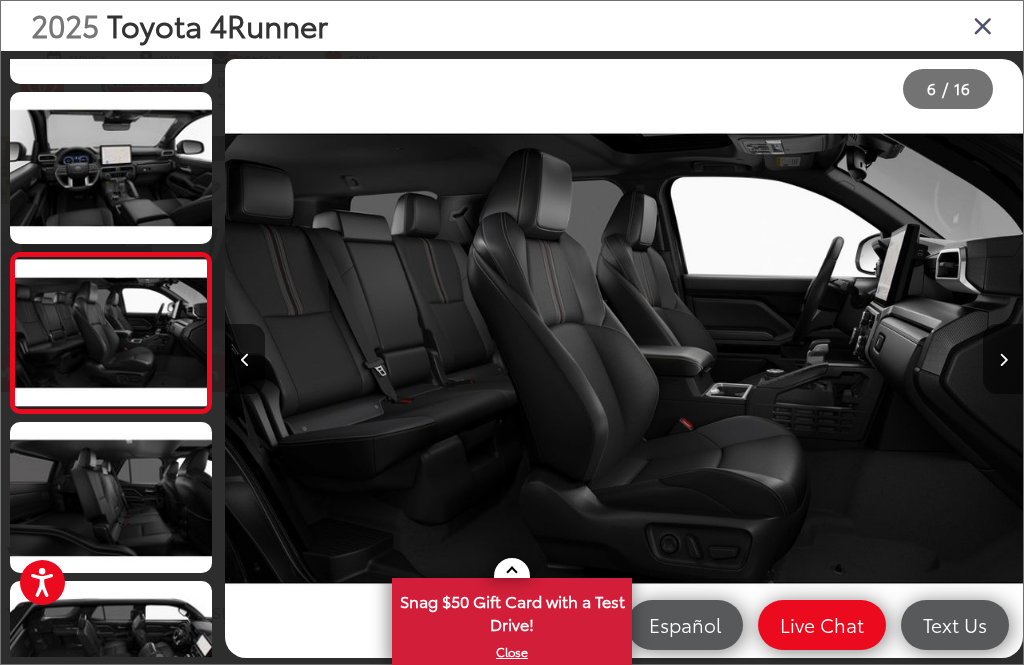 click at bounding box center [1003, 359] 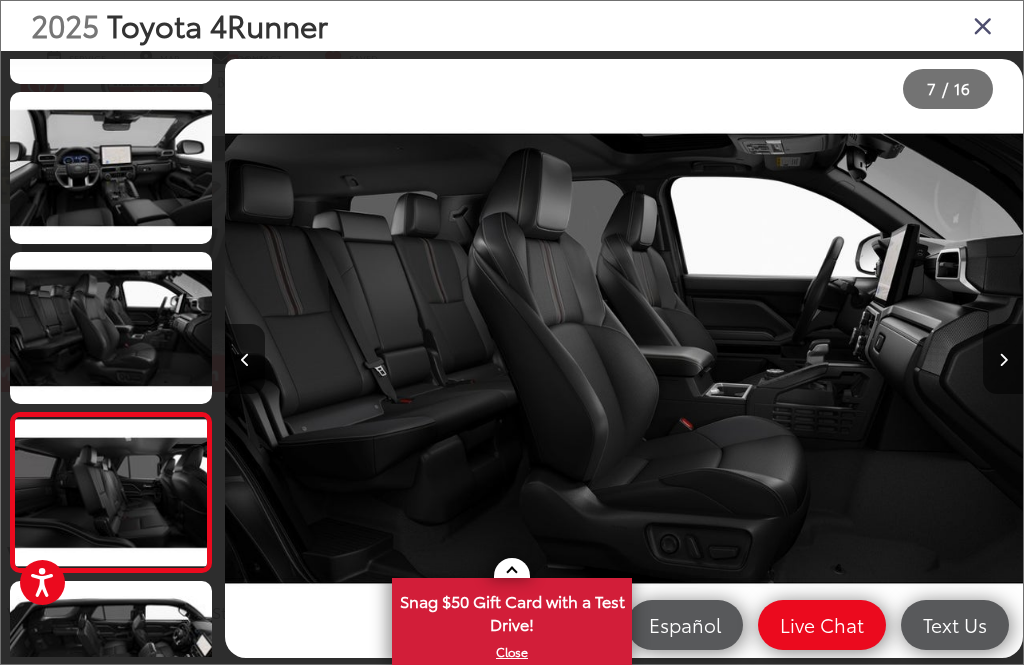 scroll, scrollTop: 756, scrollLeft: 0, axis: vertical 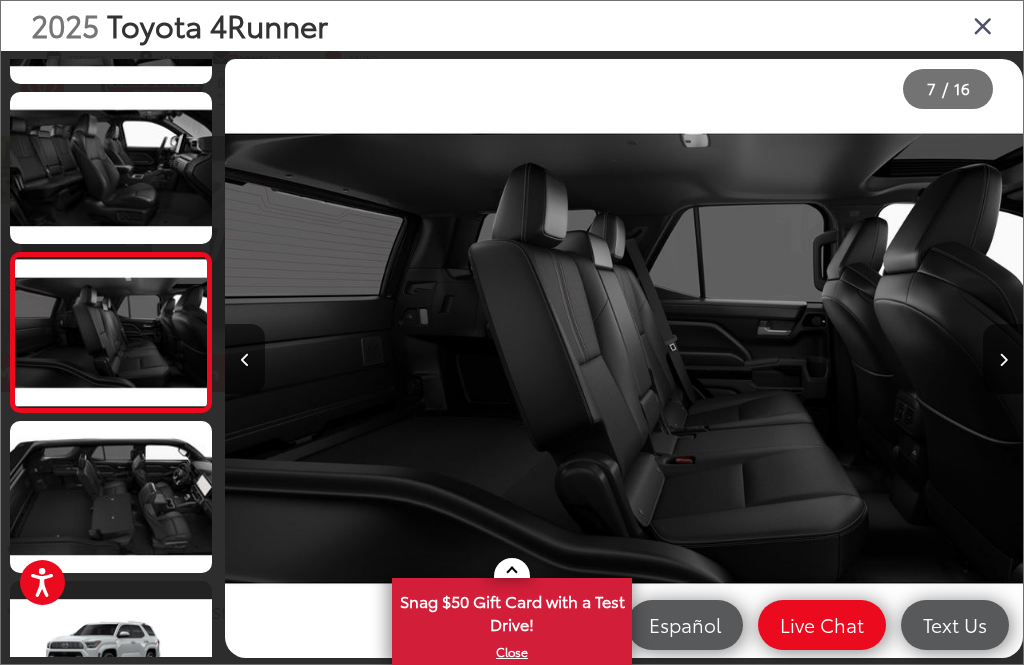 click at bounding box center (1003, 359) 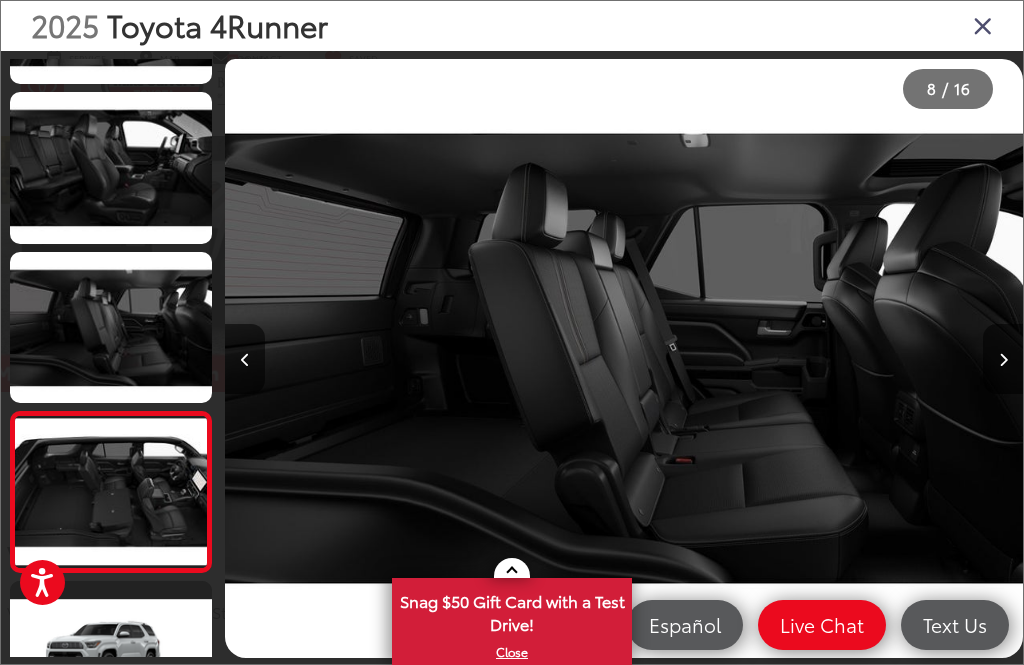 scroll, scrollTop: 915, scrollLeft: 0, axis: vertical 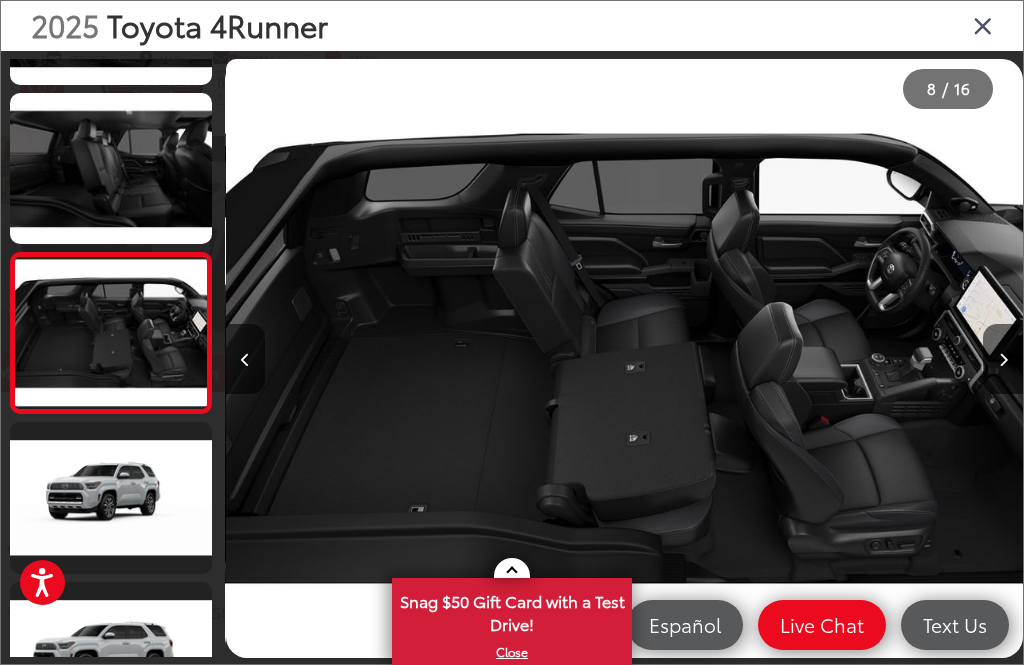click at bounding box center [1003, 359] 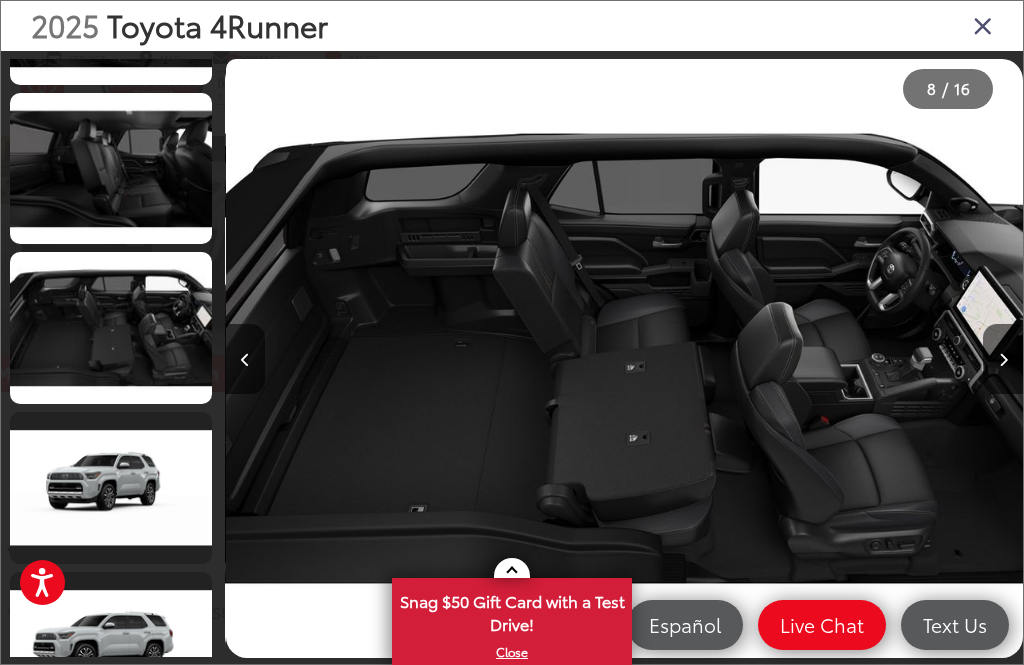 scroll, scrollTop: 0, scrollLeft: 6274, axis: horizontal 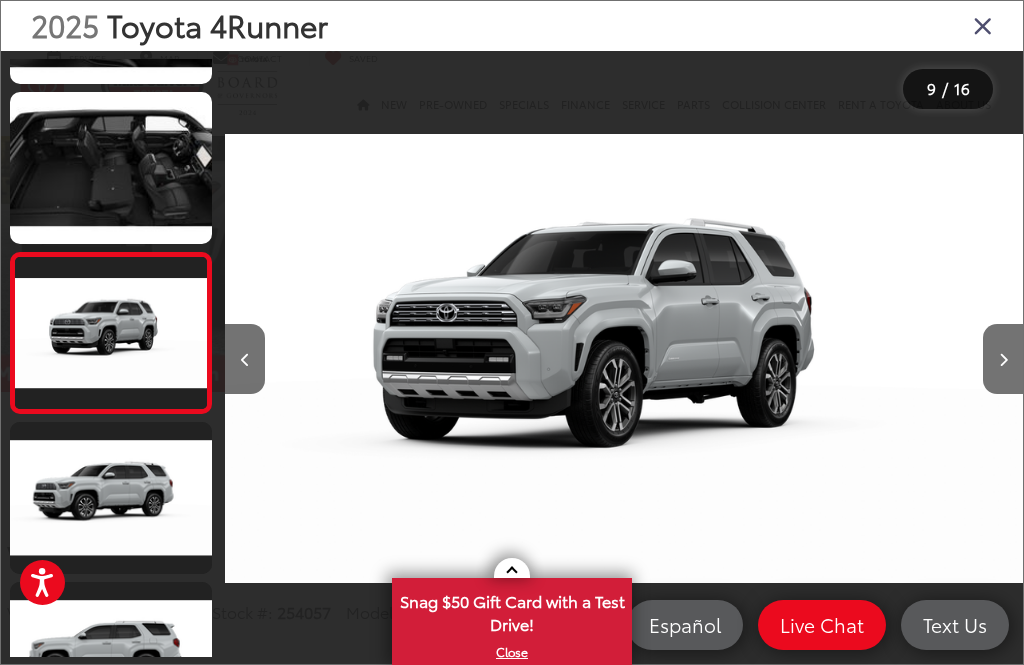 click at bounding box center [983, 25] 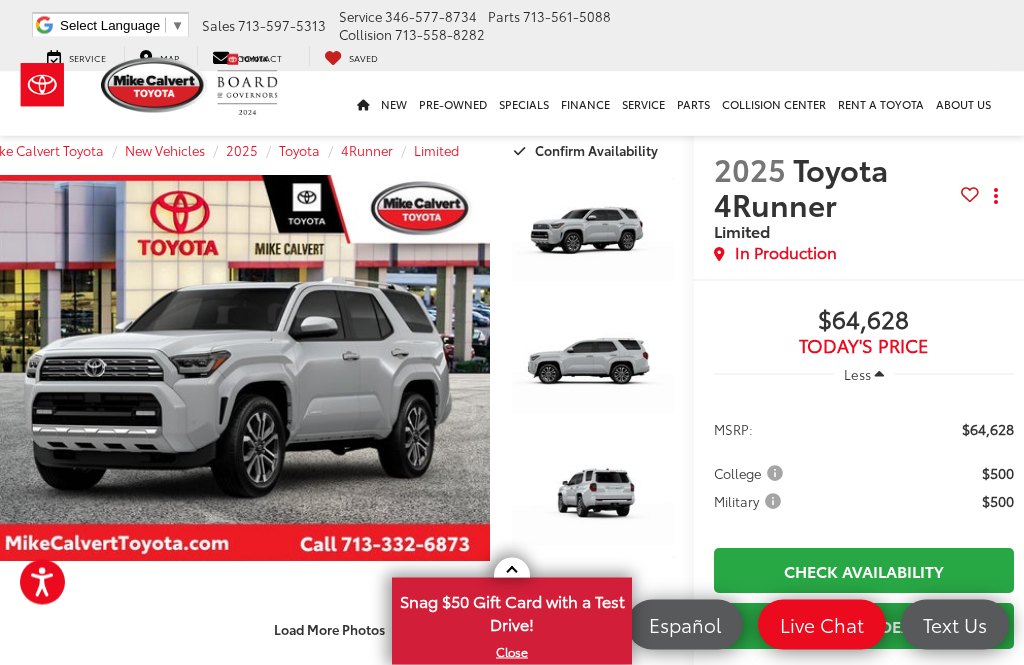scroll, scrollTop: 0, scrollLeft: 35, axis: horizontal 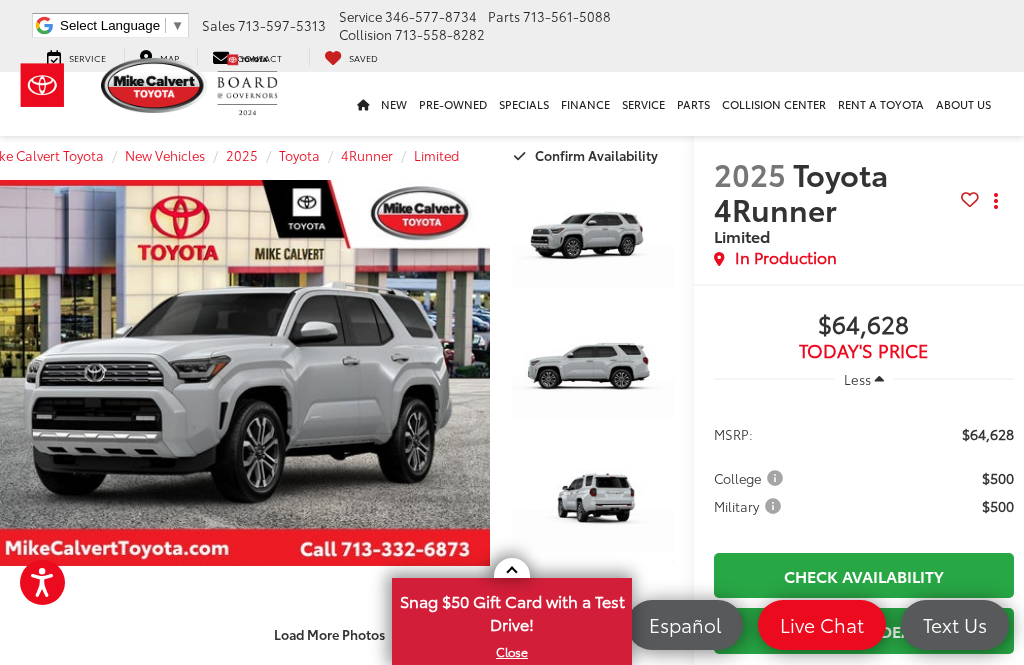 click at bounding box center [593, 240] 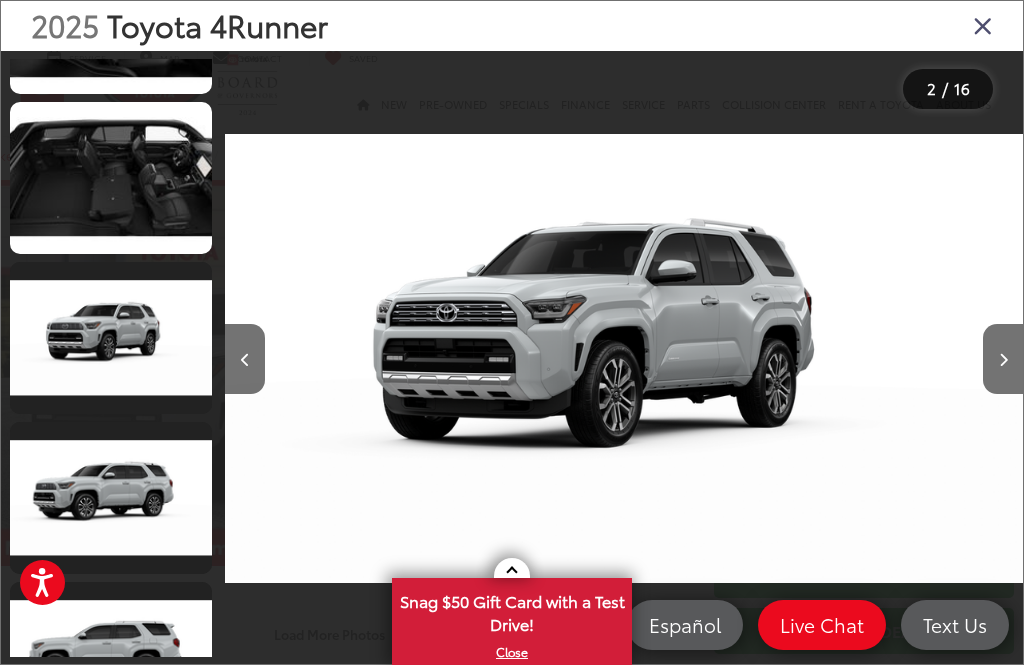 scroll, scrollTop: 0, scrollLeft: 0, axis: both 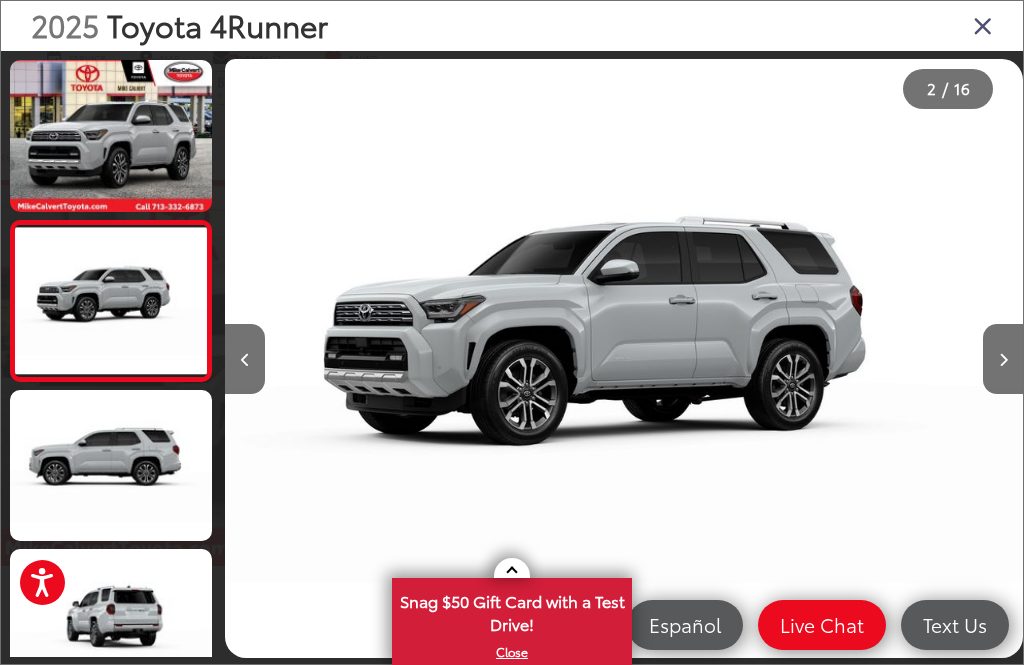 click at bounding box center [1003, 359] 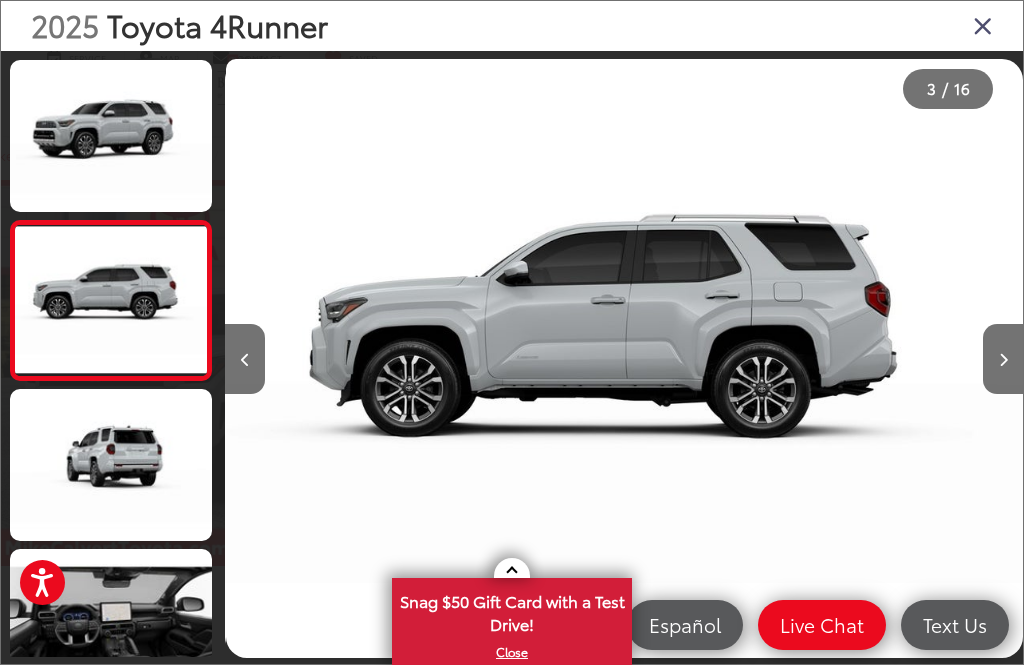 click at bounding box center [1003, 359] 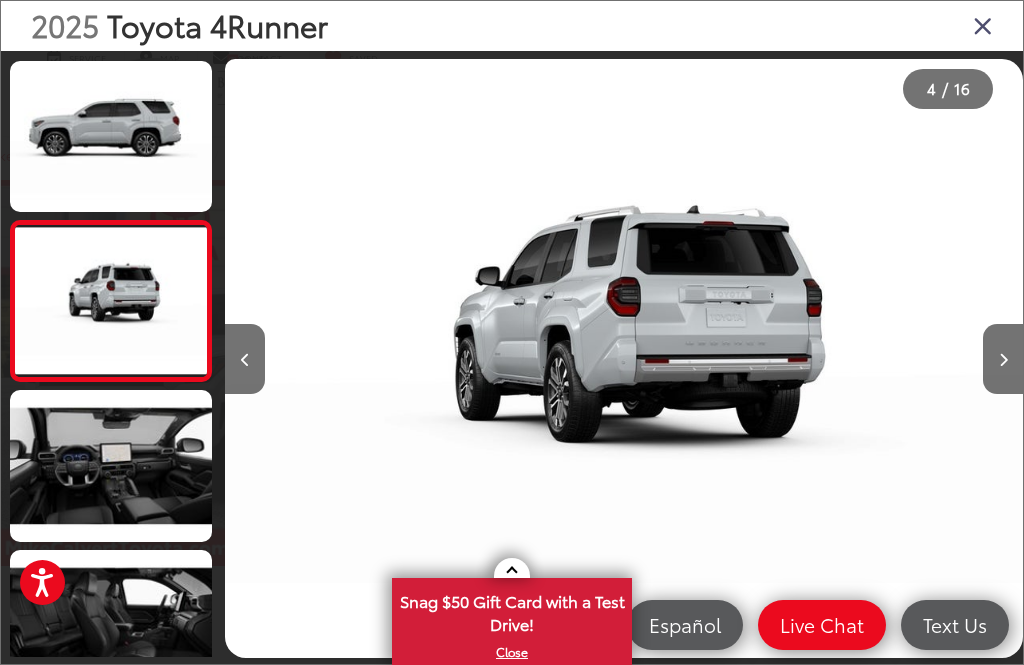 click at bounding box center (1003, 359) 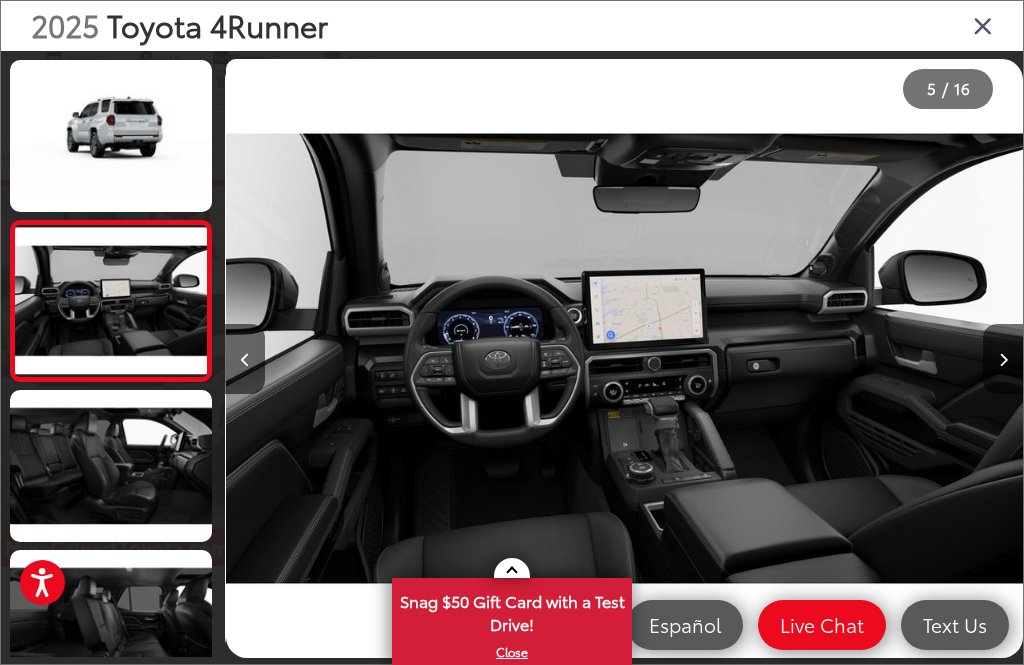 click at bounding box center (1003, 359) 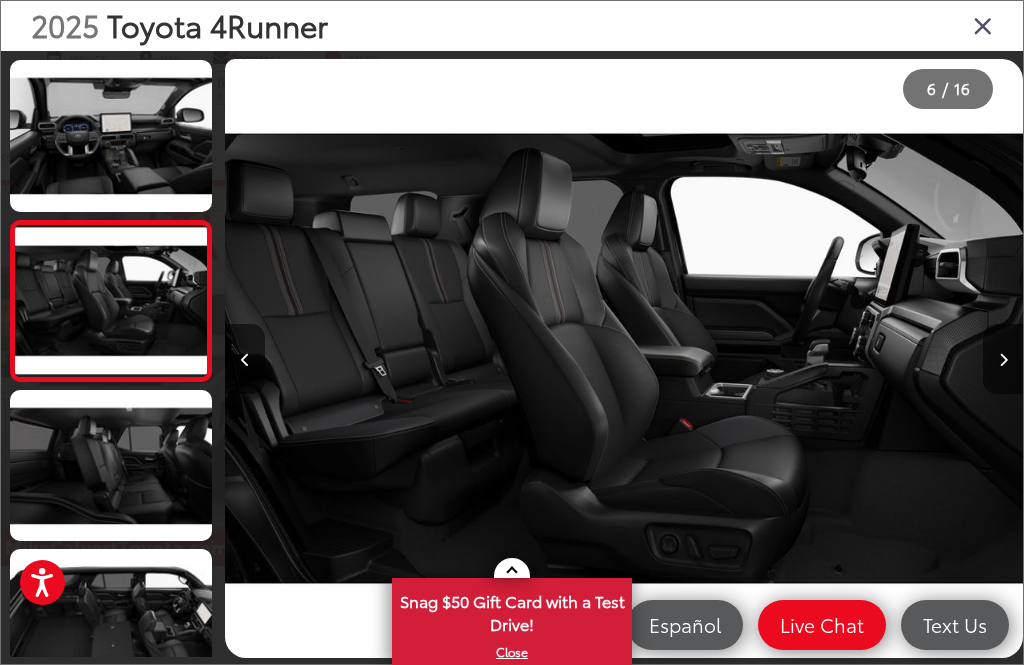 click at bounding box center [1003, 359] 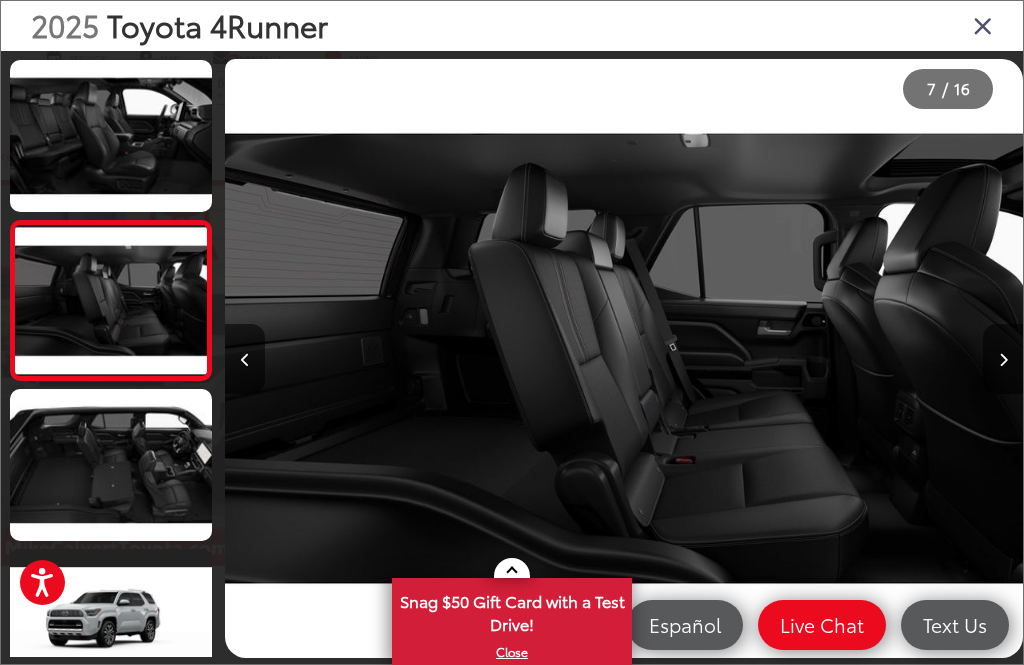 click at bounding box center (1003, 359) 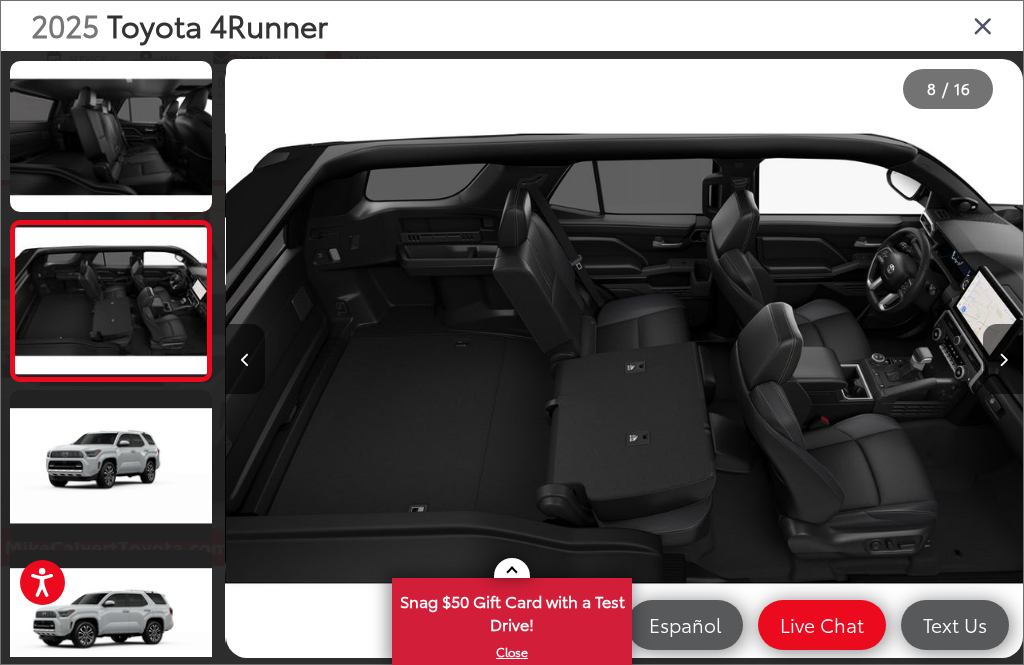 click at bounding box center (1003, 360) 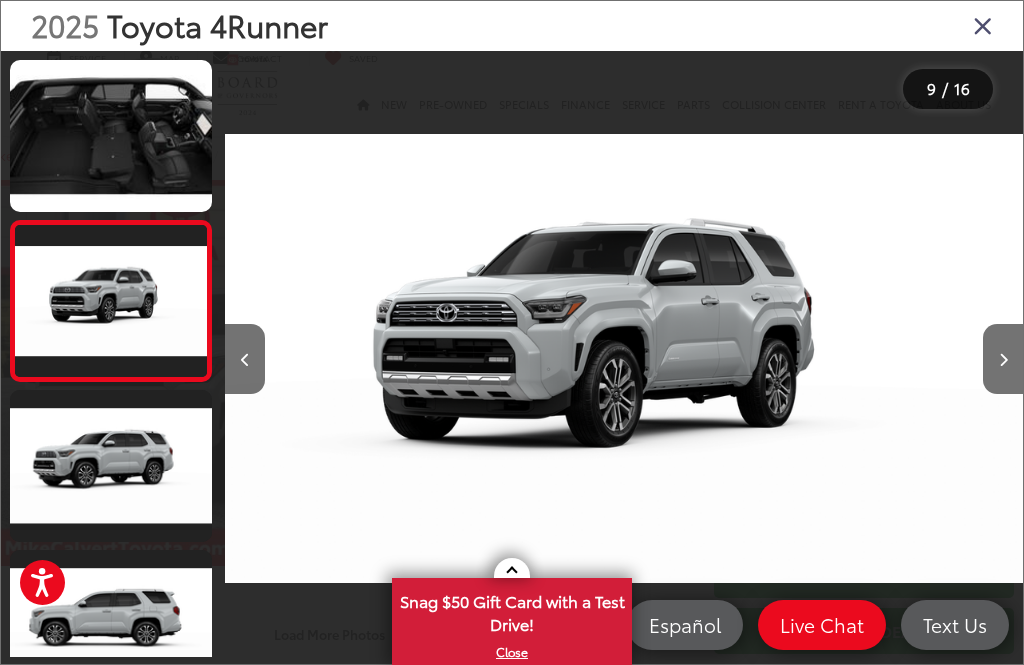 click at bounding box center [1003, 360] 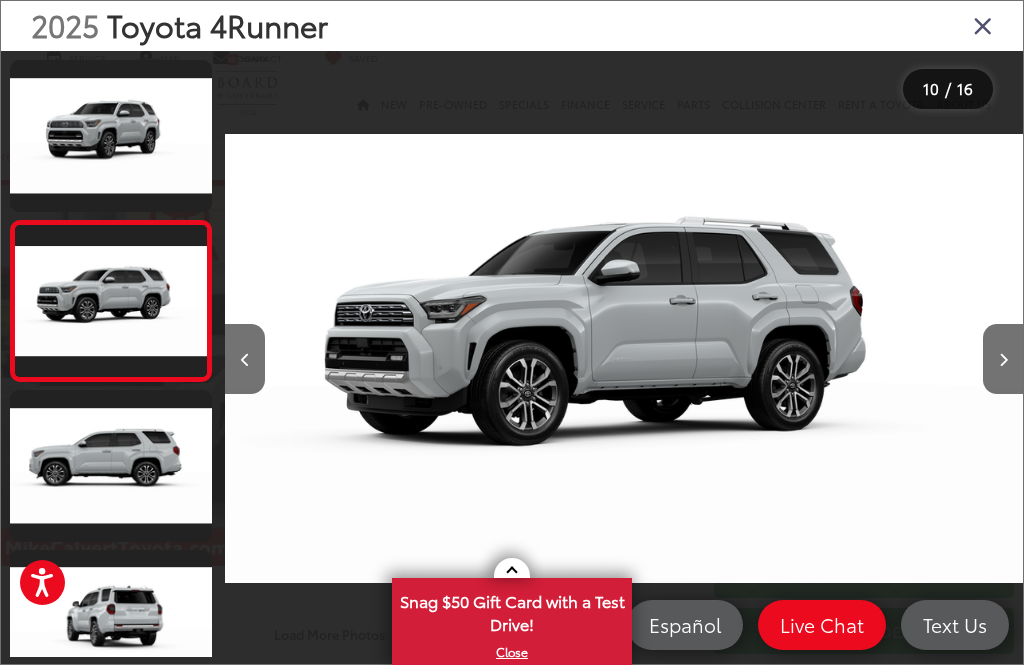 click at bounding box center [1003, 360] 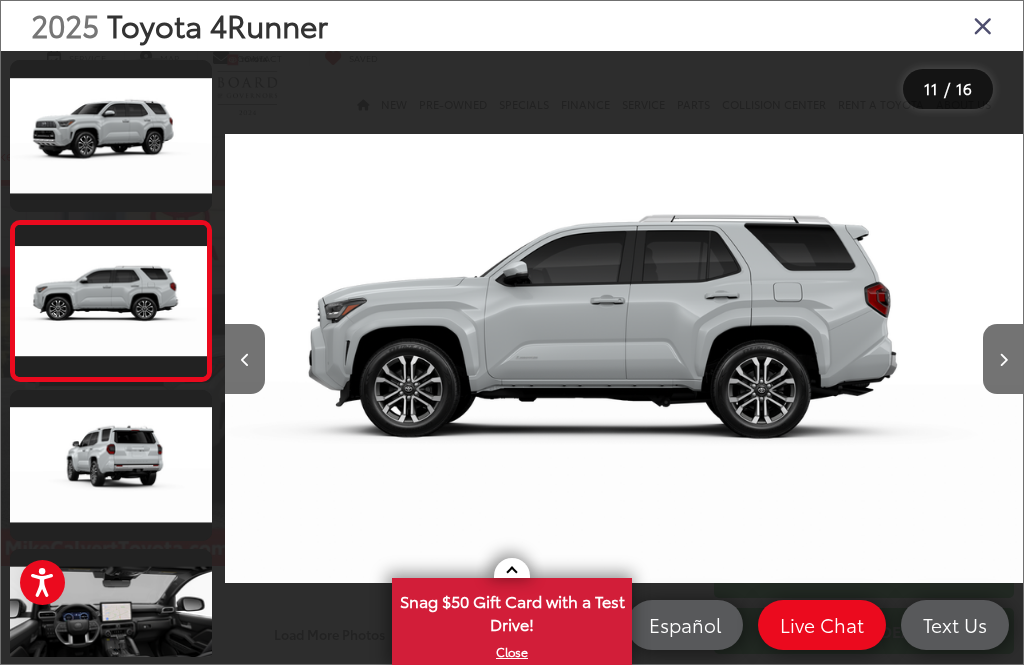 click at bounding box center [1003, 360] 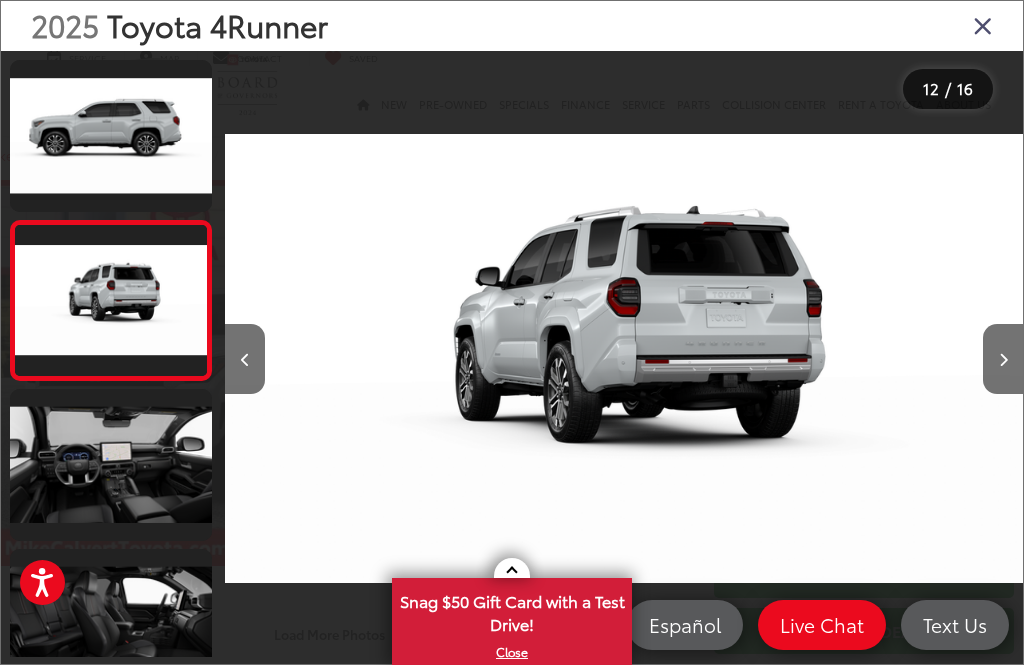 click at bounding box center (1003, 359) 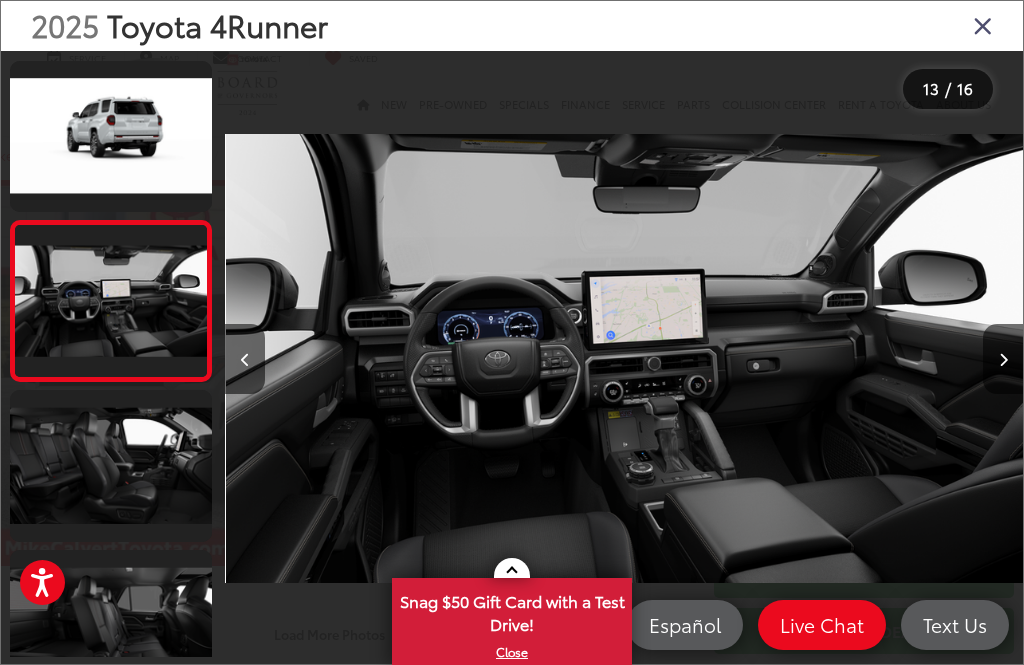 click at bounding box center (1003, 359) 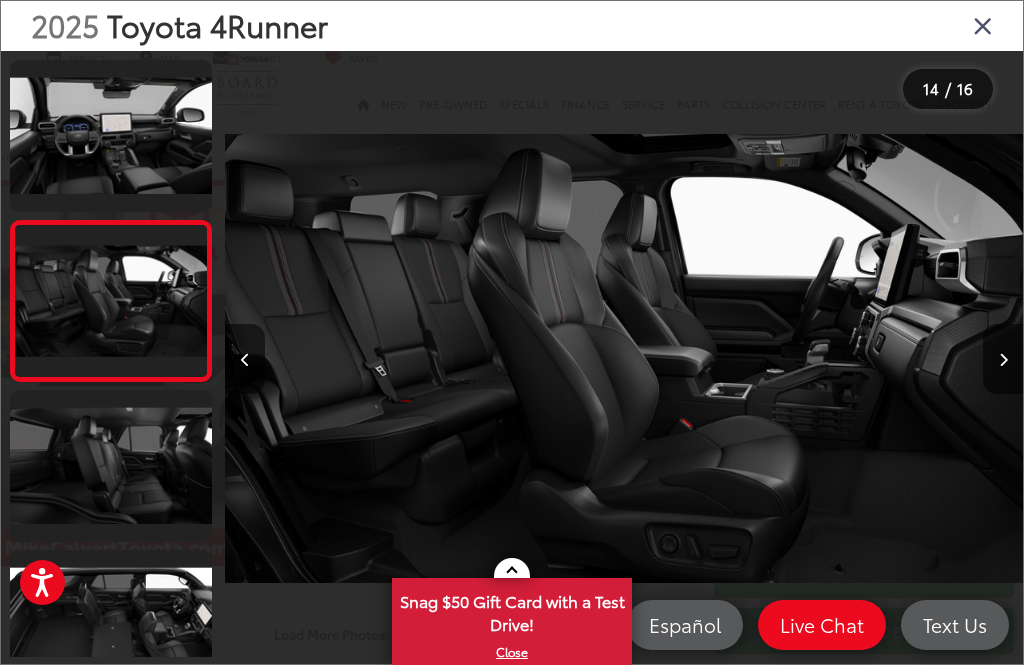 click at bounding box center [111, 466] 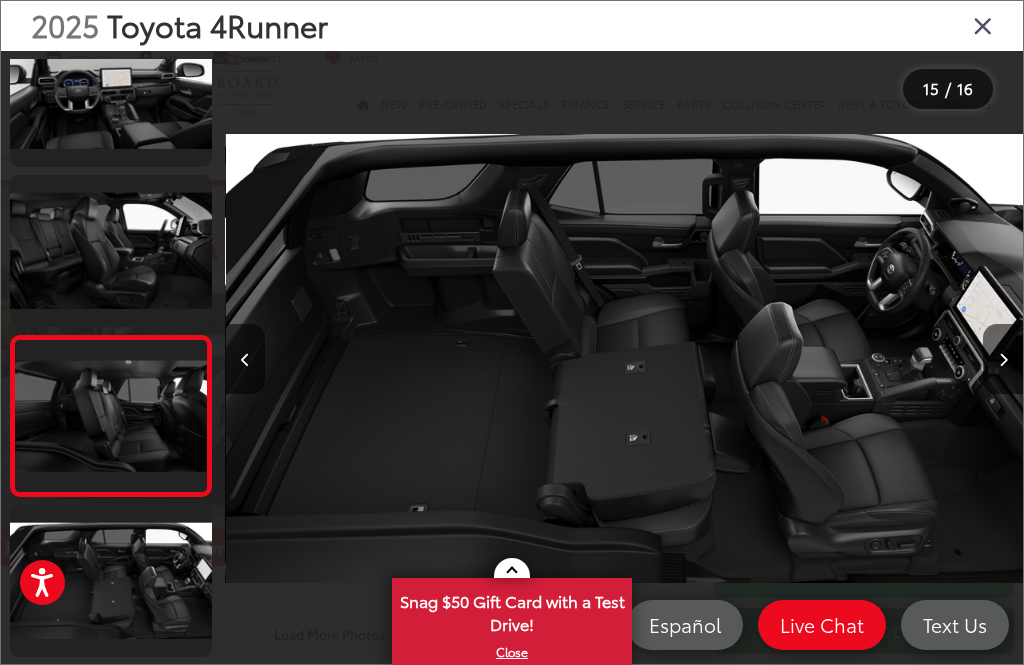 click at bounding box center [983, 25] 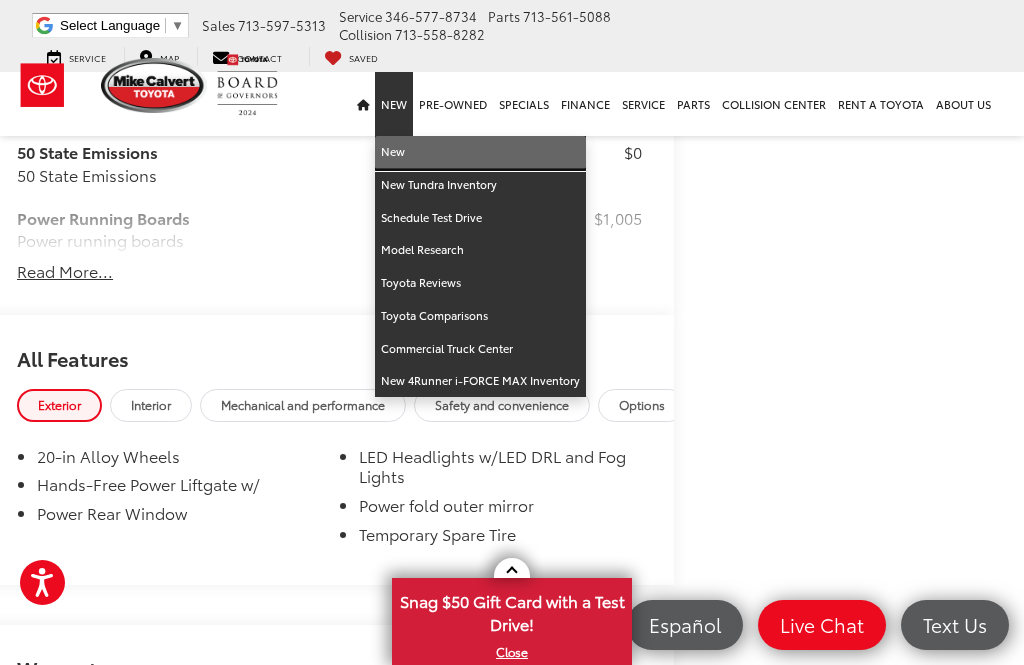 click on "New" at bounding box center [480, 152] 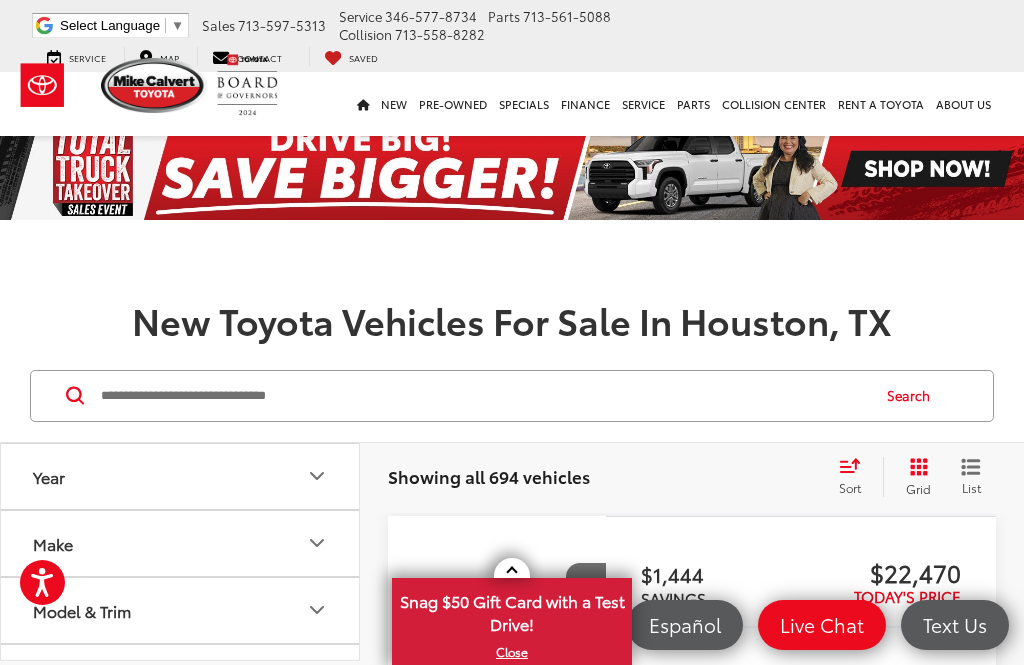 scroll, scrollTop: 117, scrollLeft: 0, axis: vertical 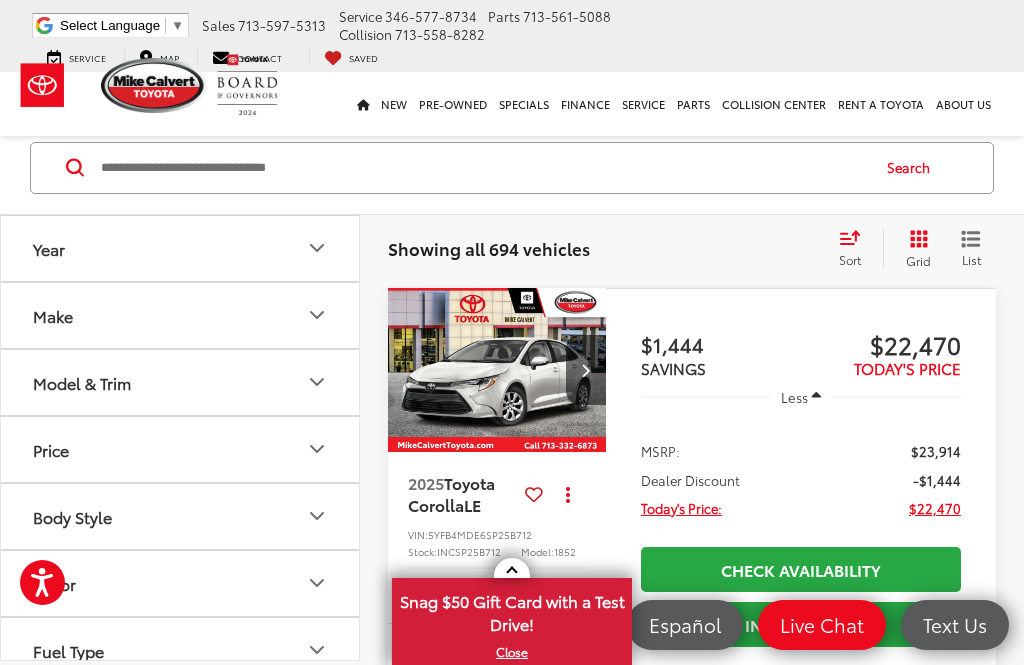 click 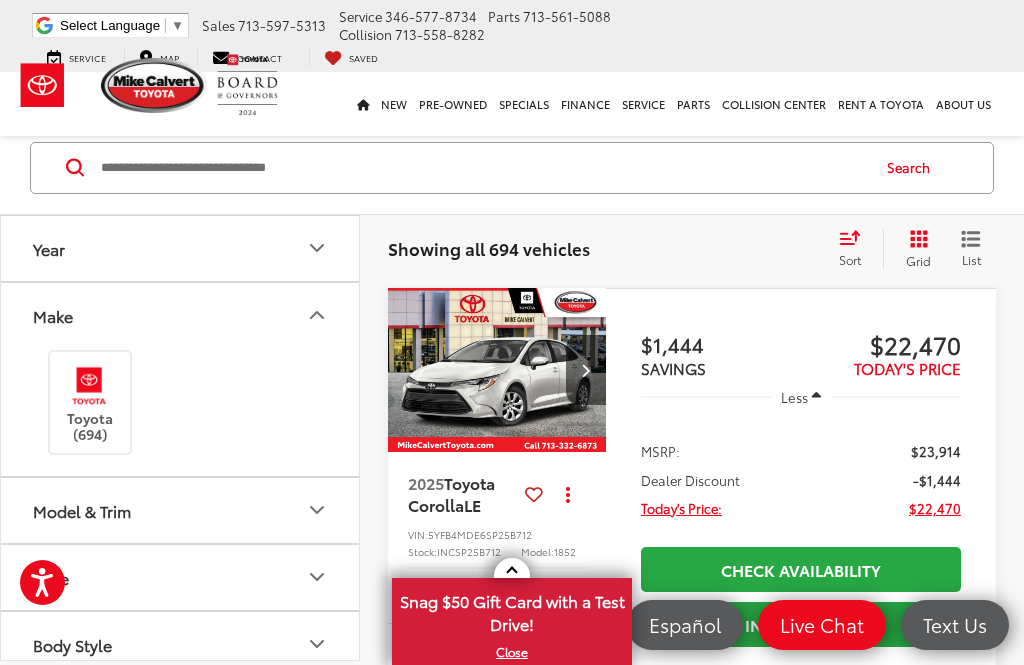 click 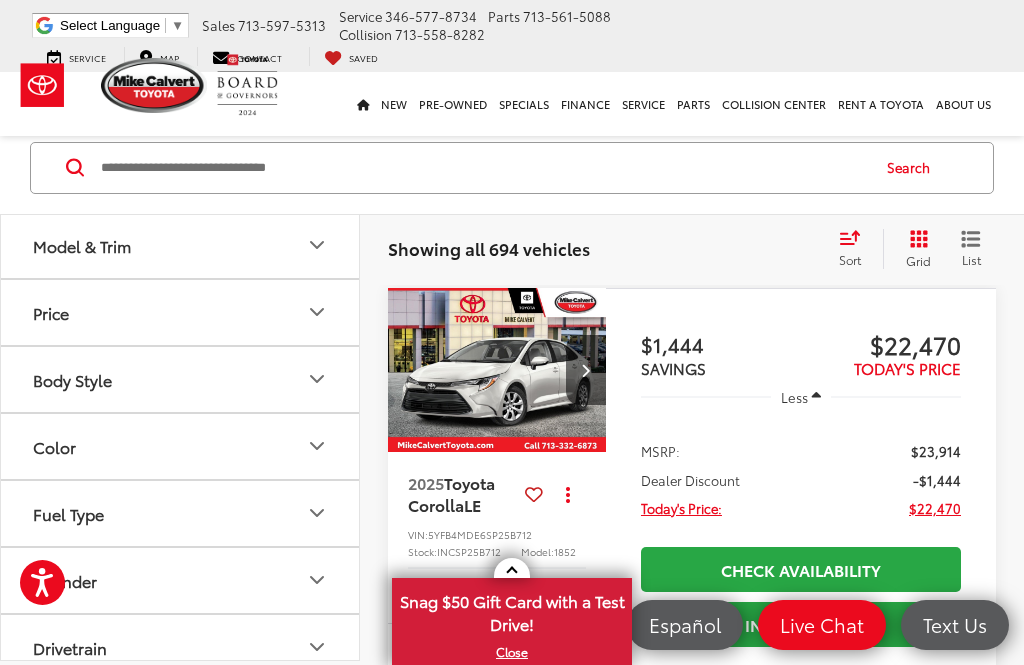 scroll, scrollTop: 387, scrollLeft: 0, axis: vertical 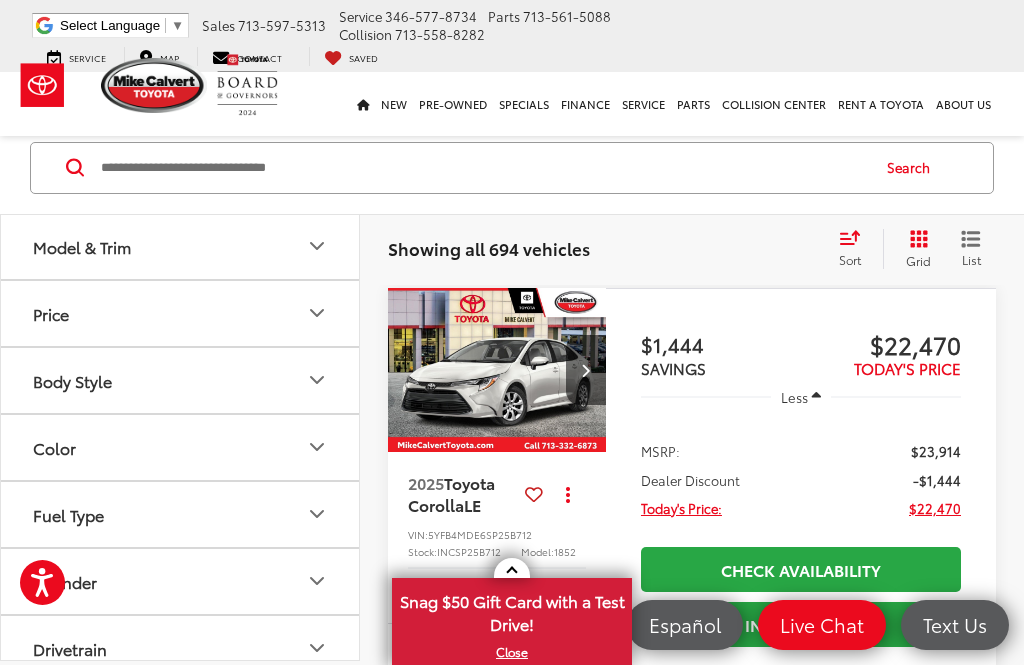 click 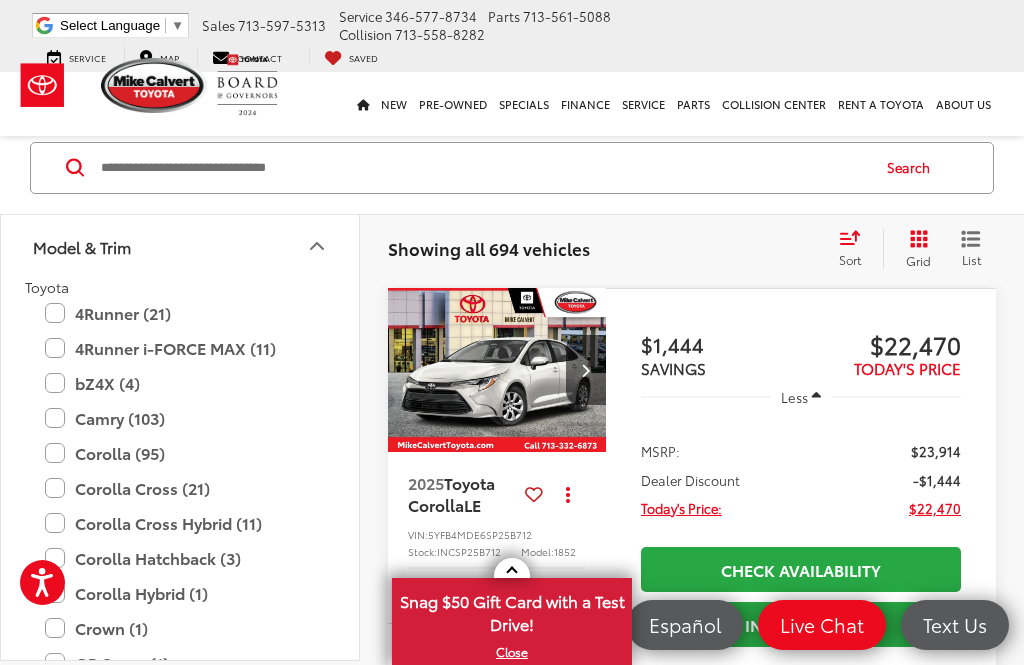 click on "4Runner i-FORCE MAX (11)" at bounding box center (180, 348) 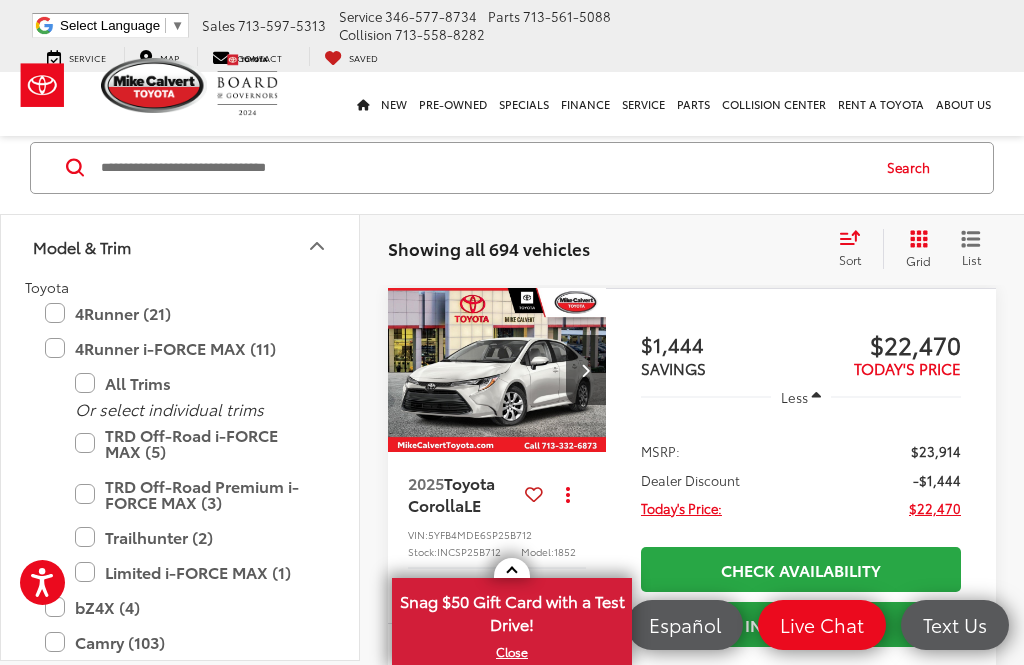 type on "****" 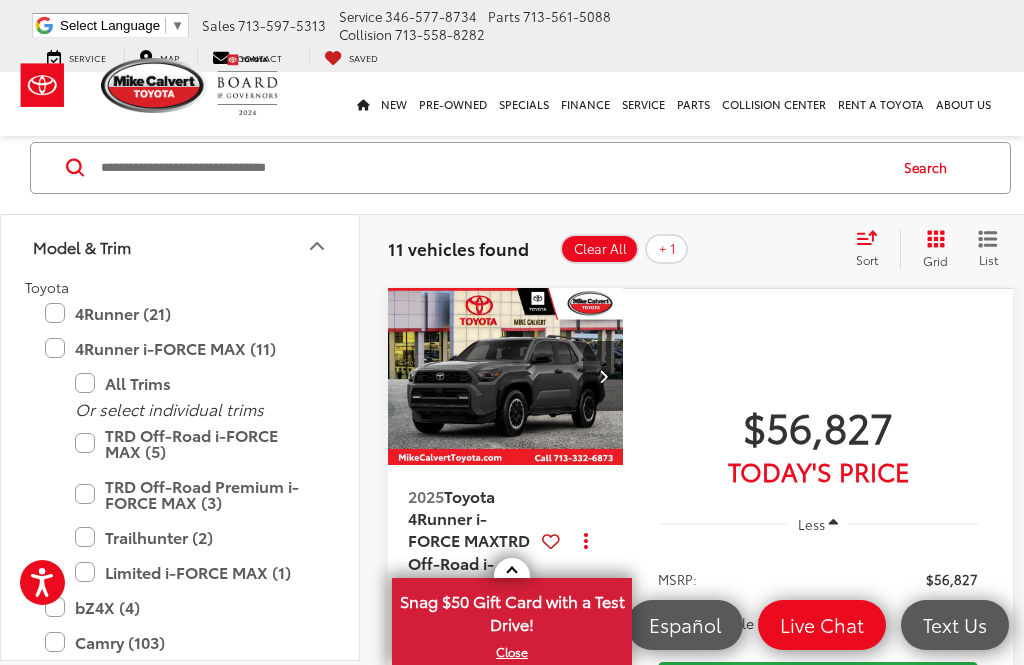 click on "Limited i-FORCE MAX (1)" at bounding box center (195, 572) 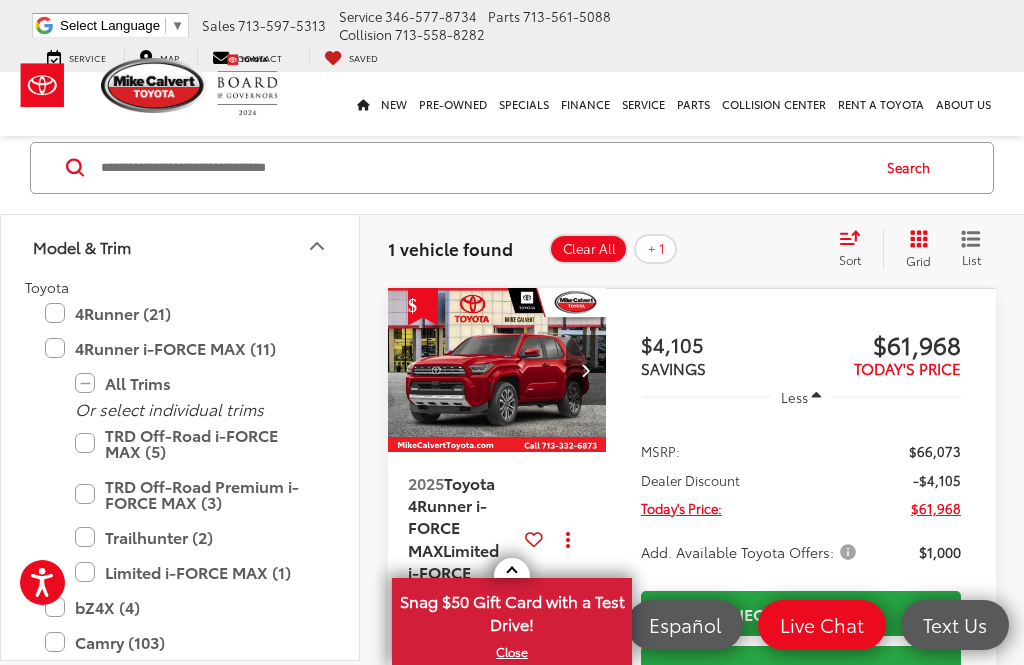 click on "TRD Off-Road Premium i-FORCE MAX (3)" at bounding box center (195, 494) 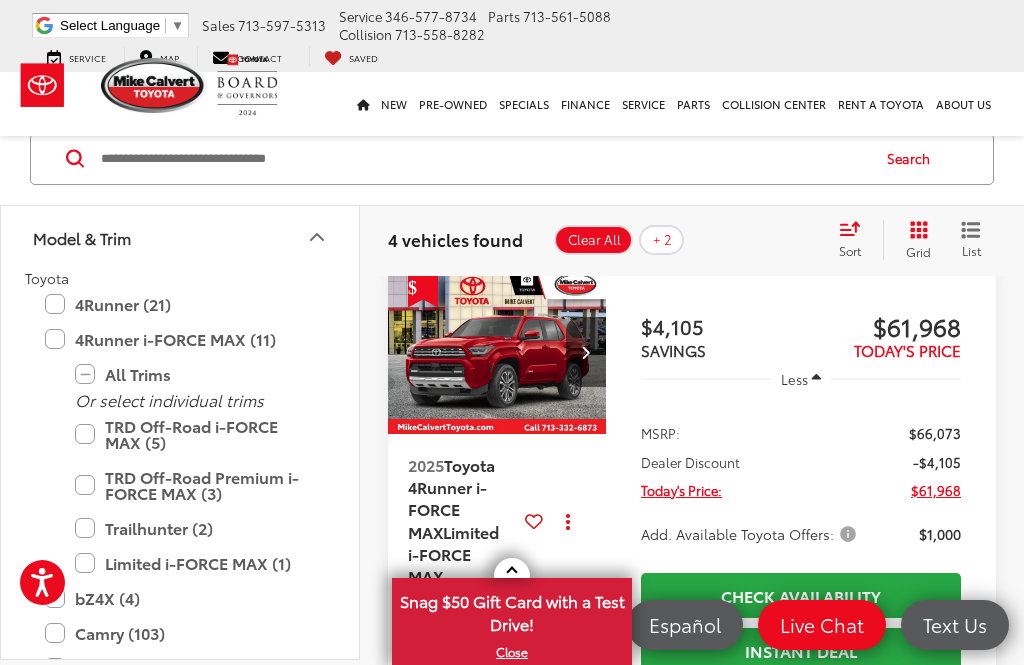 scroll, scrollTop: 0, scrollLeft: 0, axis: both 